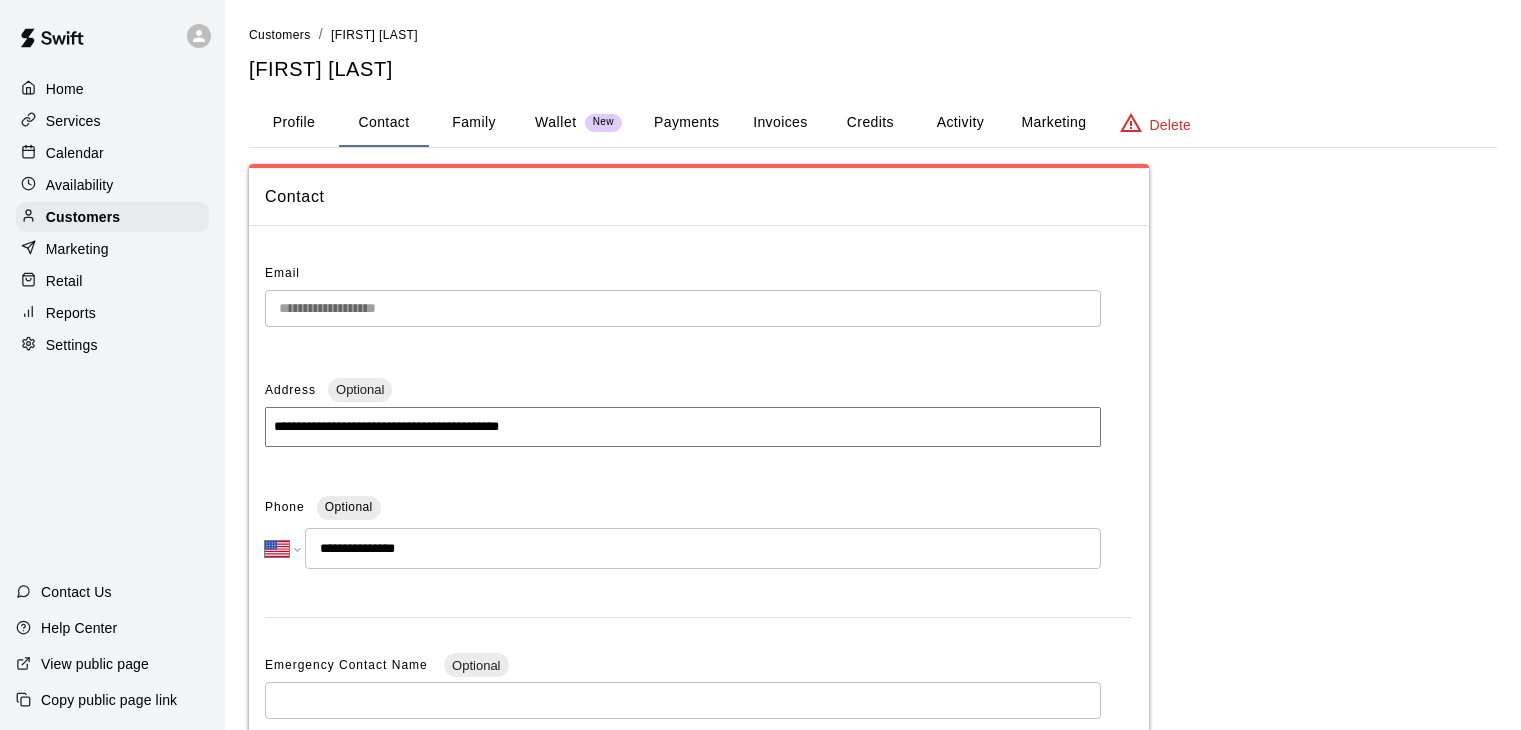 select on "**" 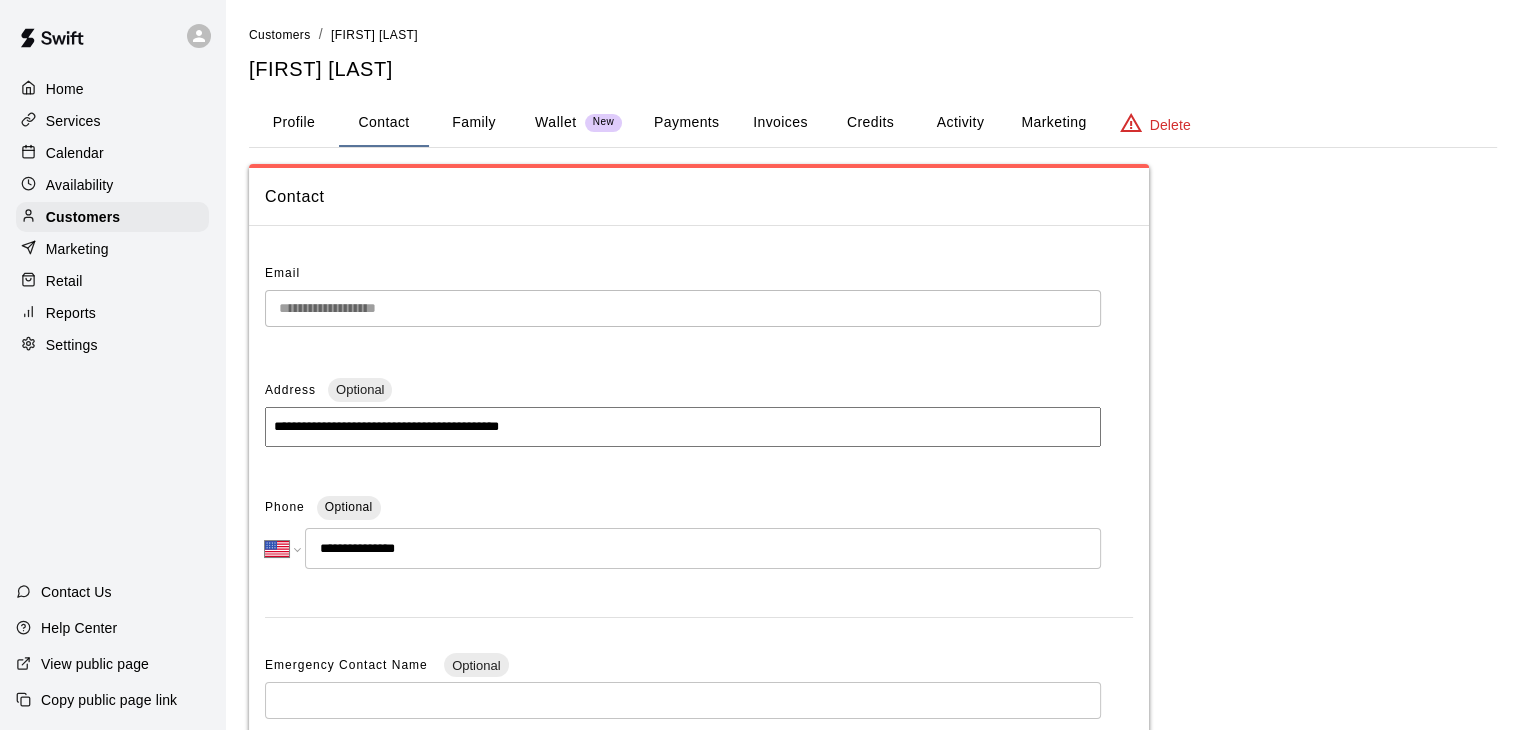 click on "Services" at bounding box center [73, 121] 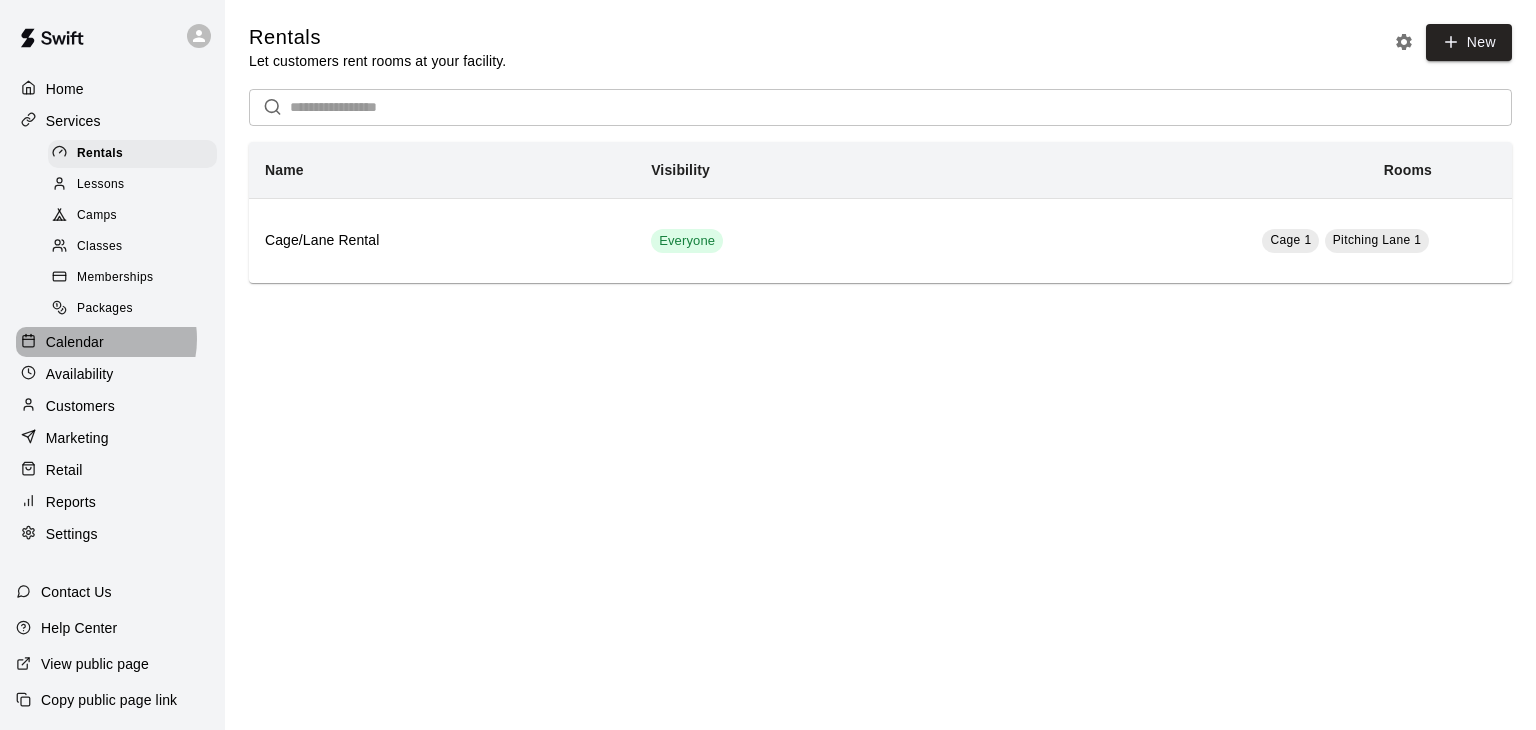 click on "Calendar" at bounding box center (75, 342) 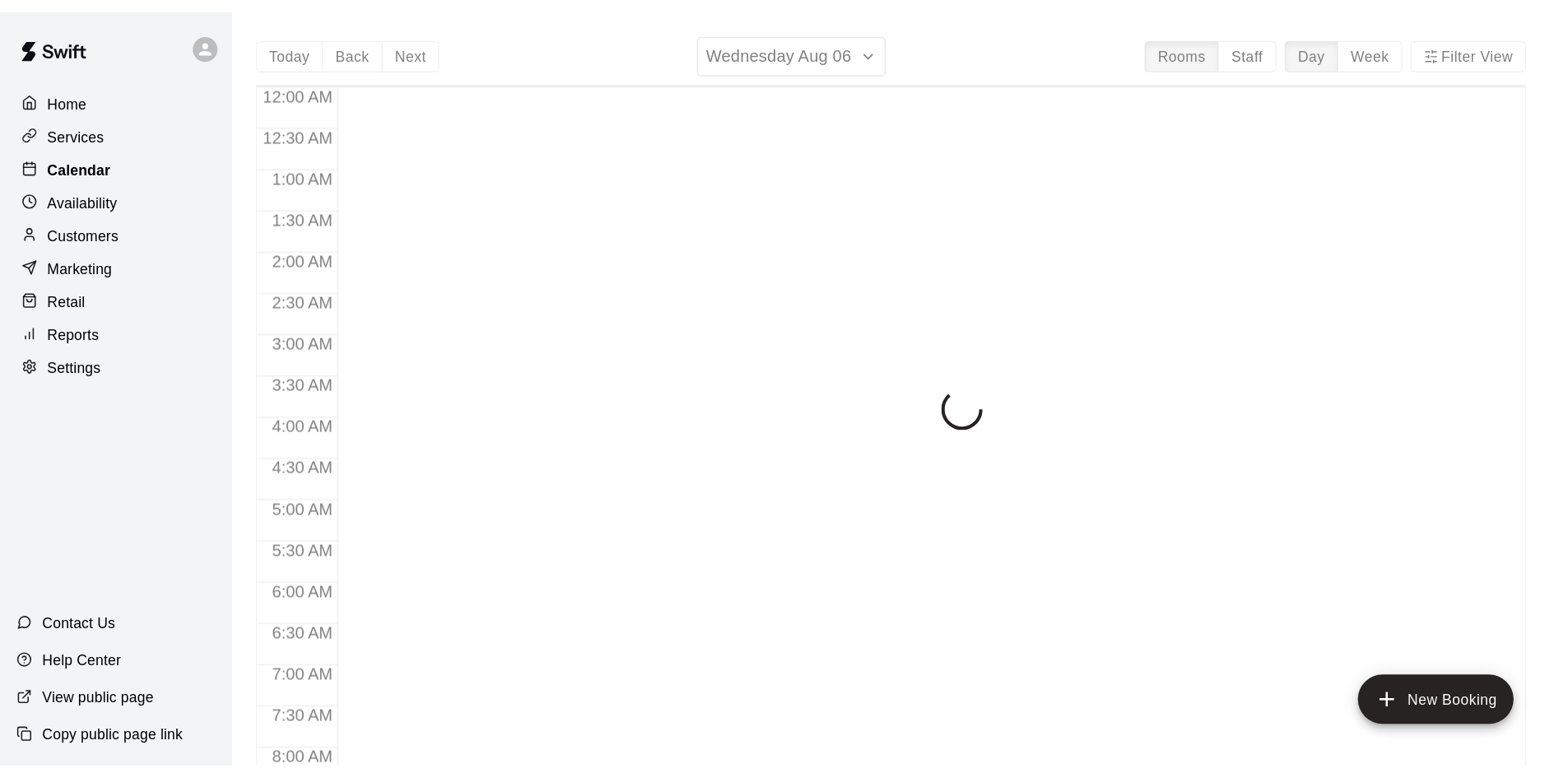 scroll, scrollTop: 1007, scrollLeft: 0, axis: vertical 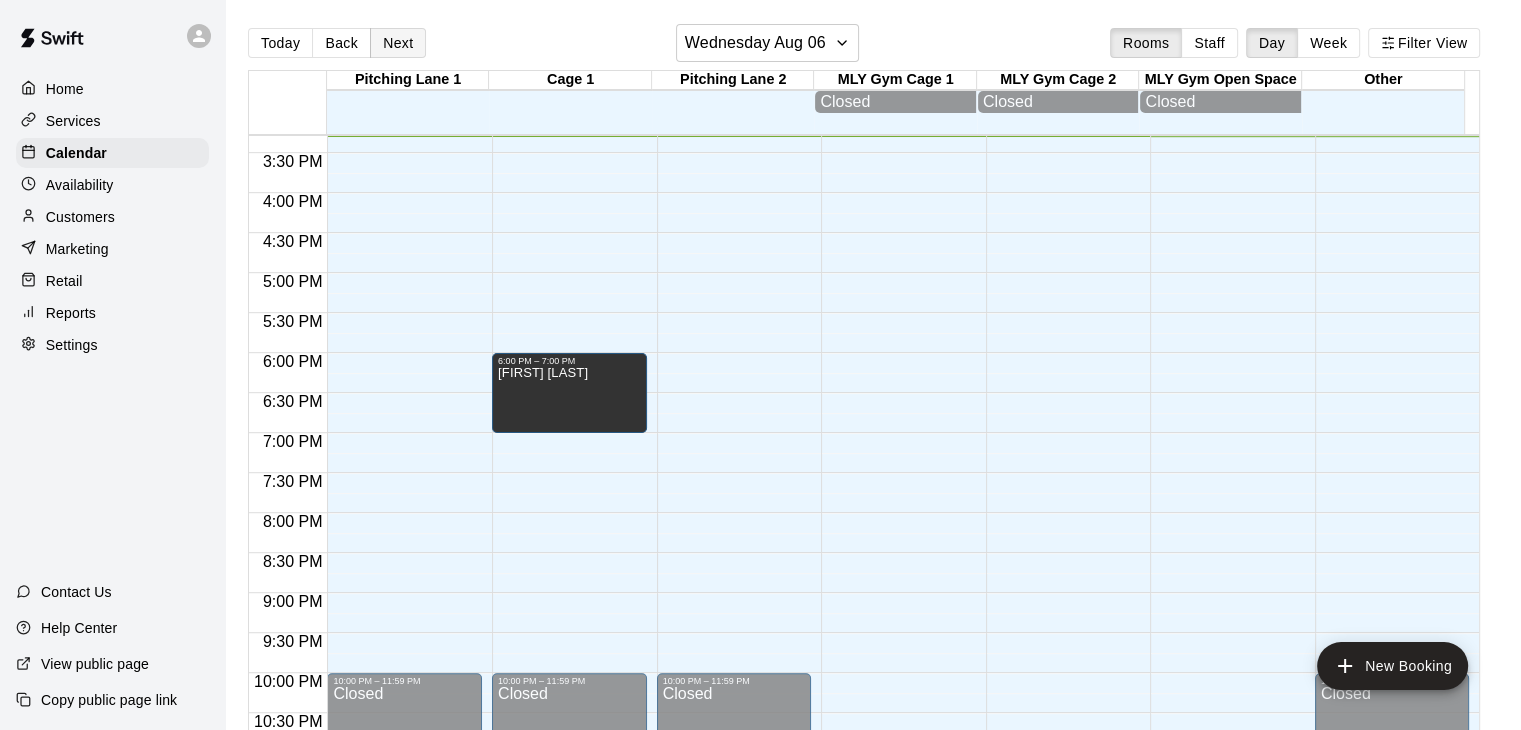 click on "Next" at bounding box center [398, 43] 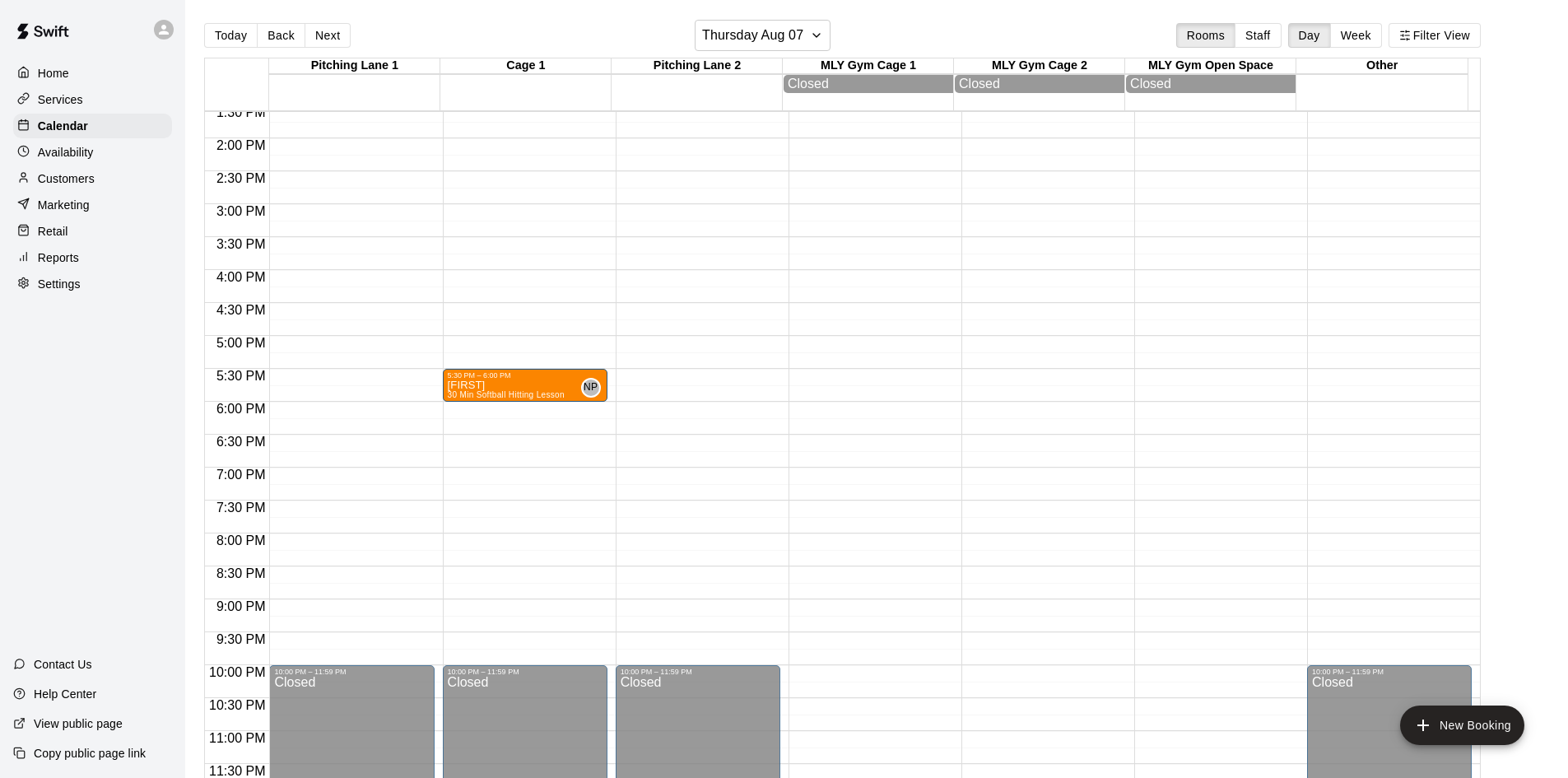 scroll, scrollTop: 900, scrollLeft: 0, axis: vertical 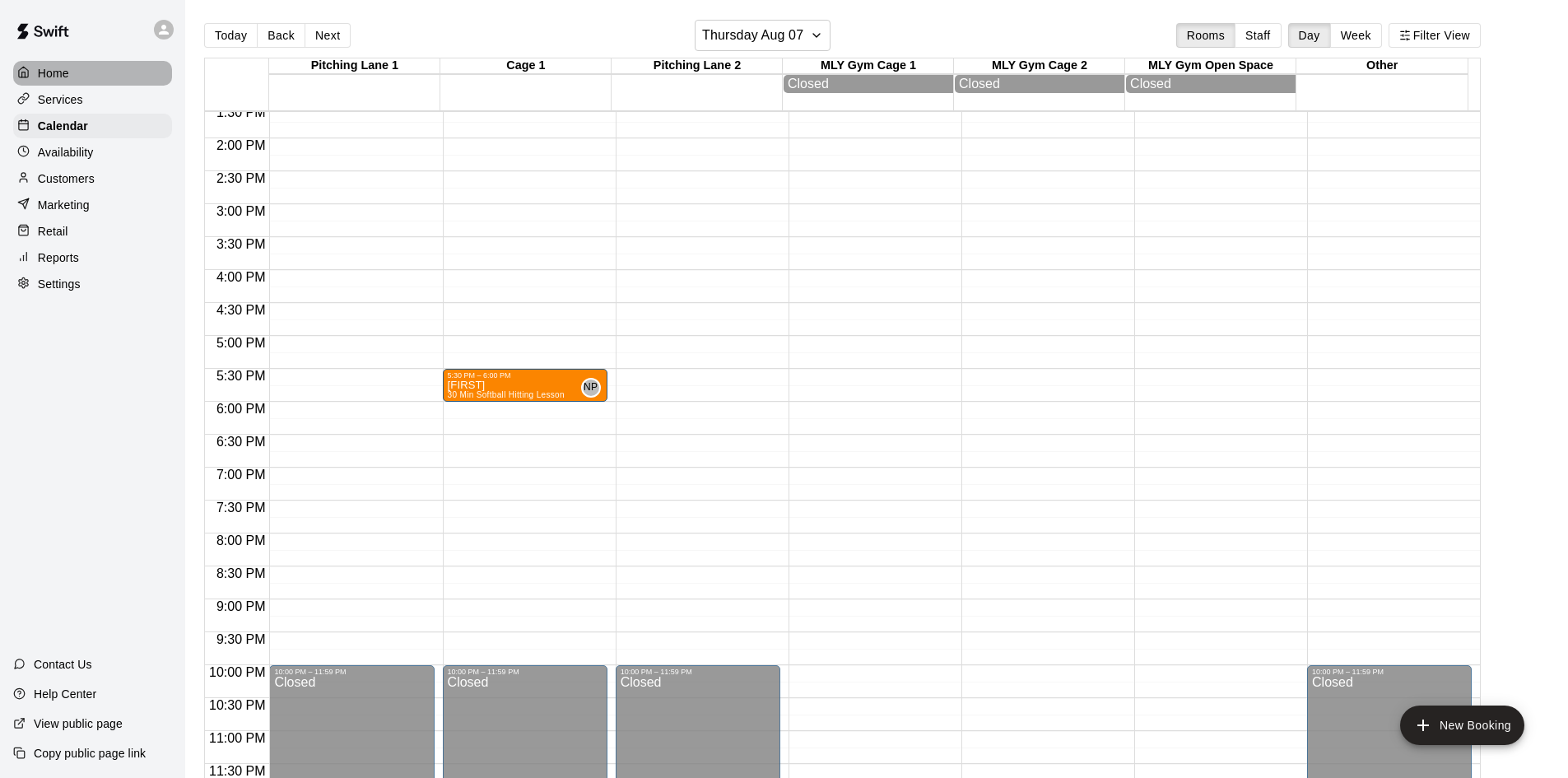 click on "Home" at bounding box center (92, 73) 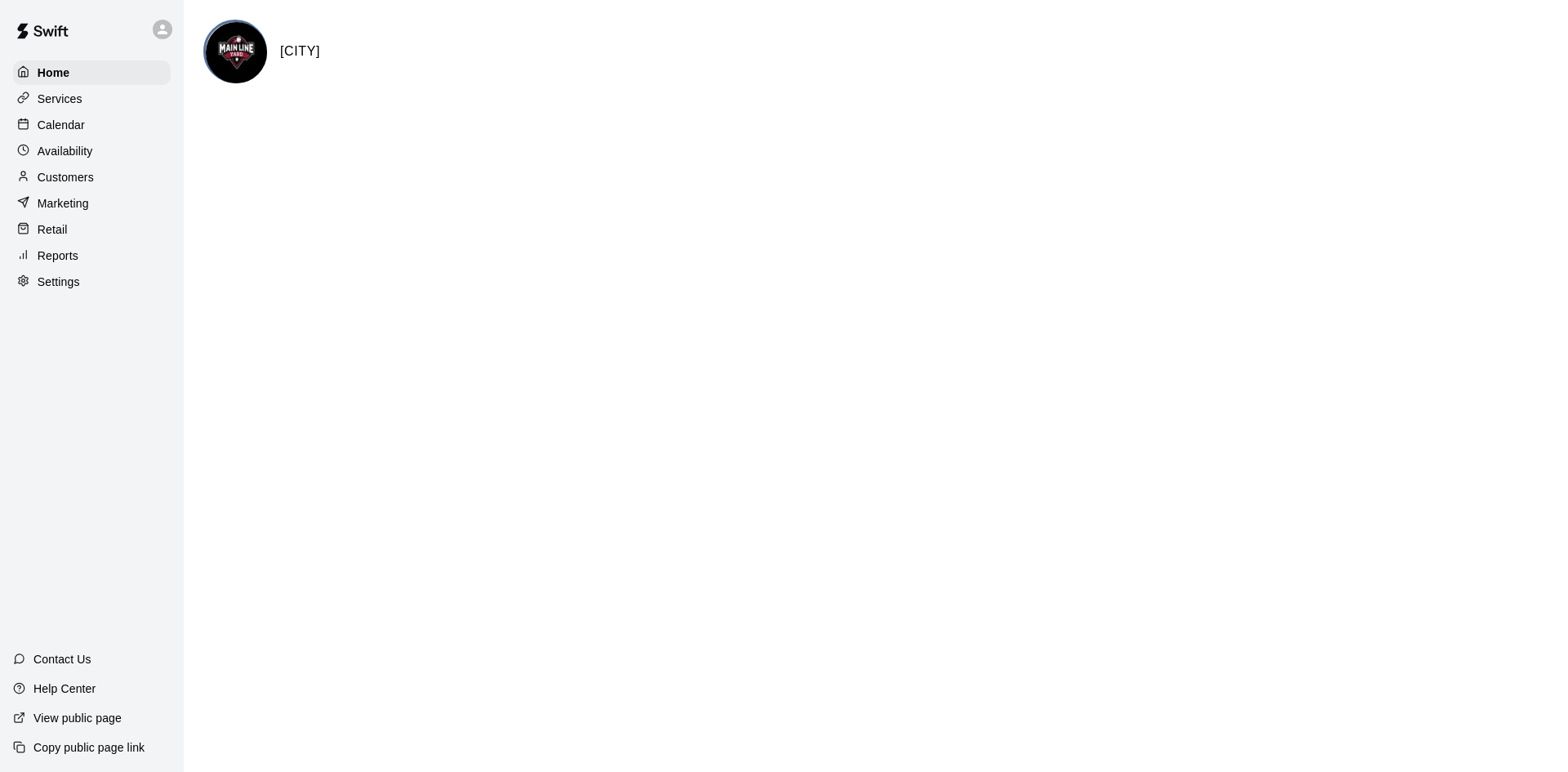 click on "Customers" at bounding box center (65, 177) 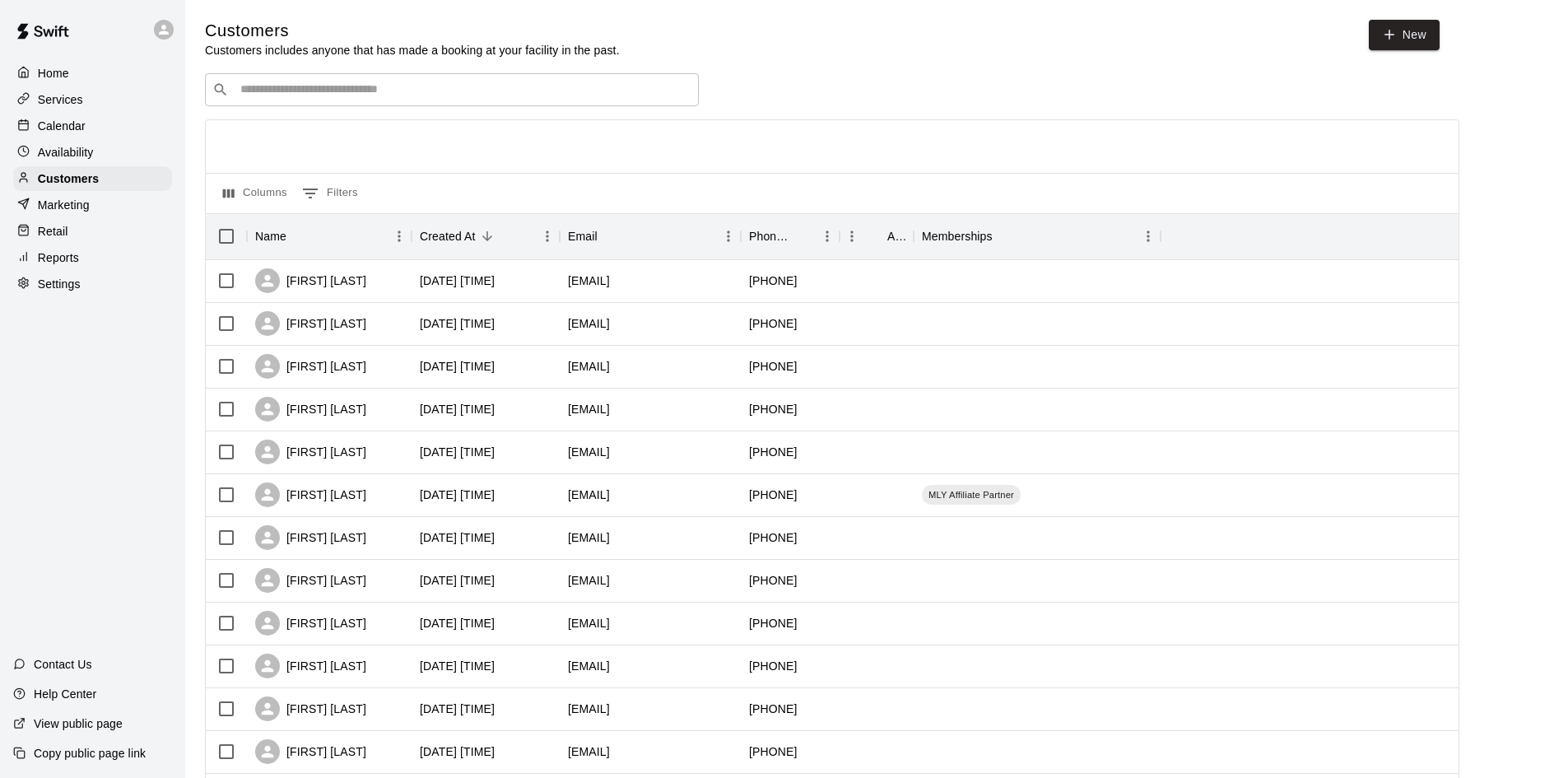 click at bounding box center [463, 90] 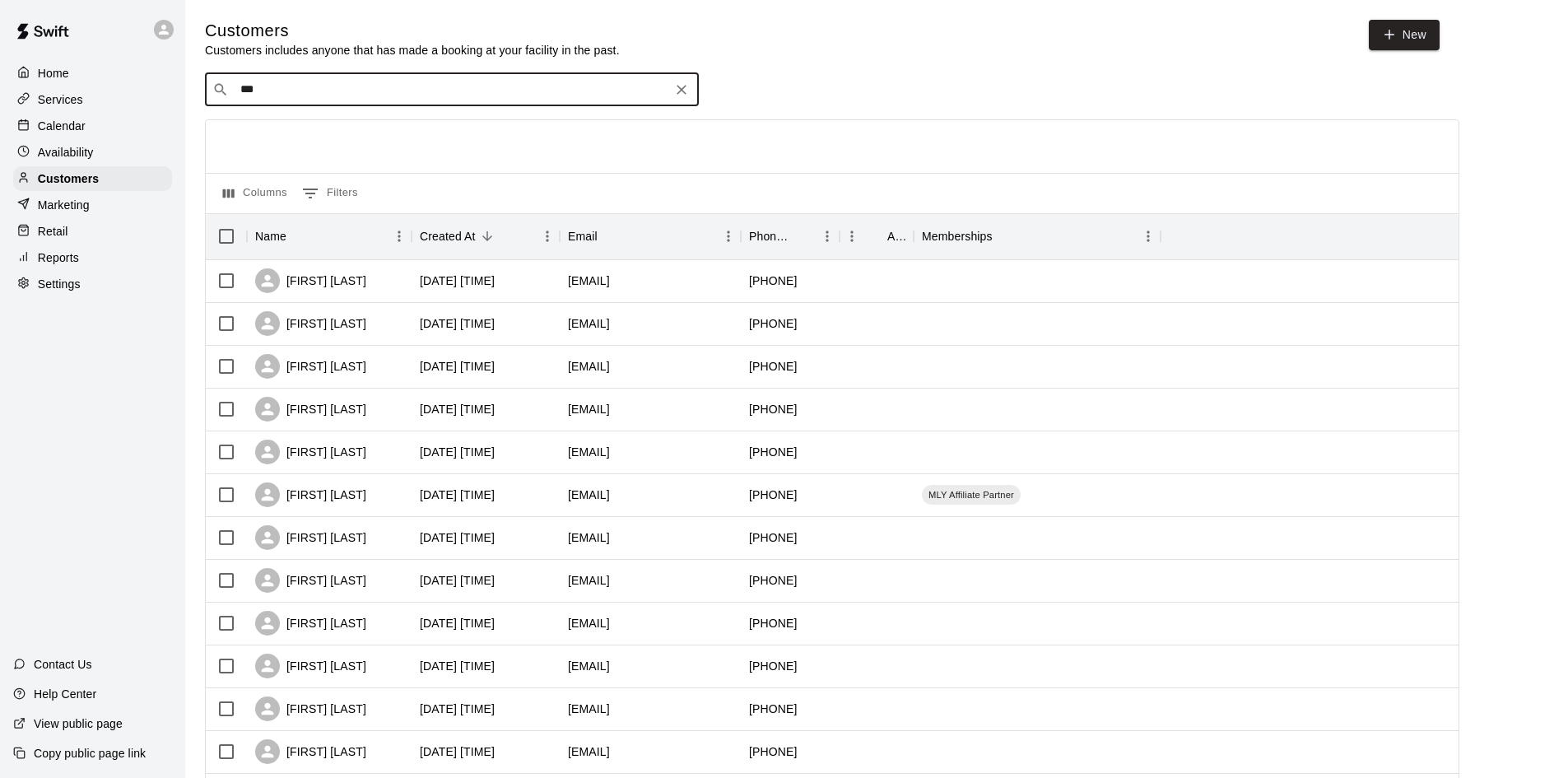 type on "****" 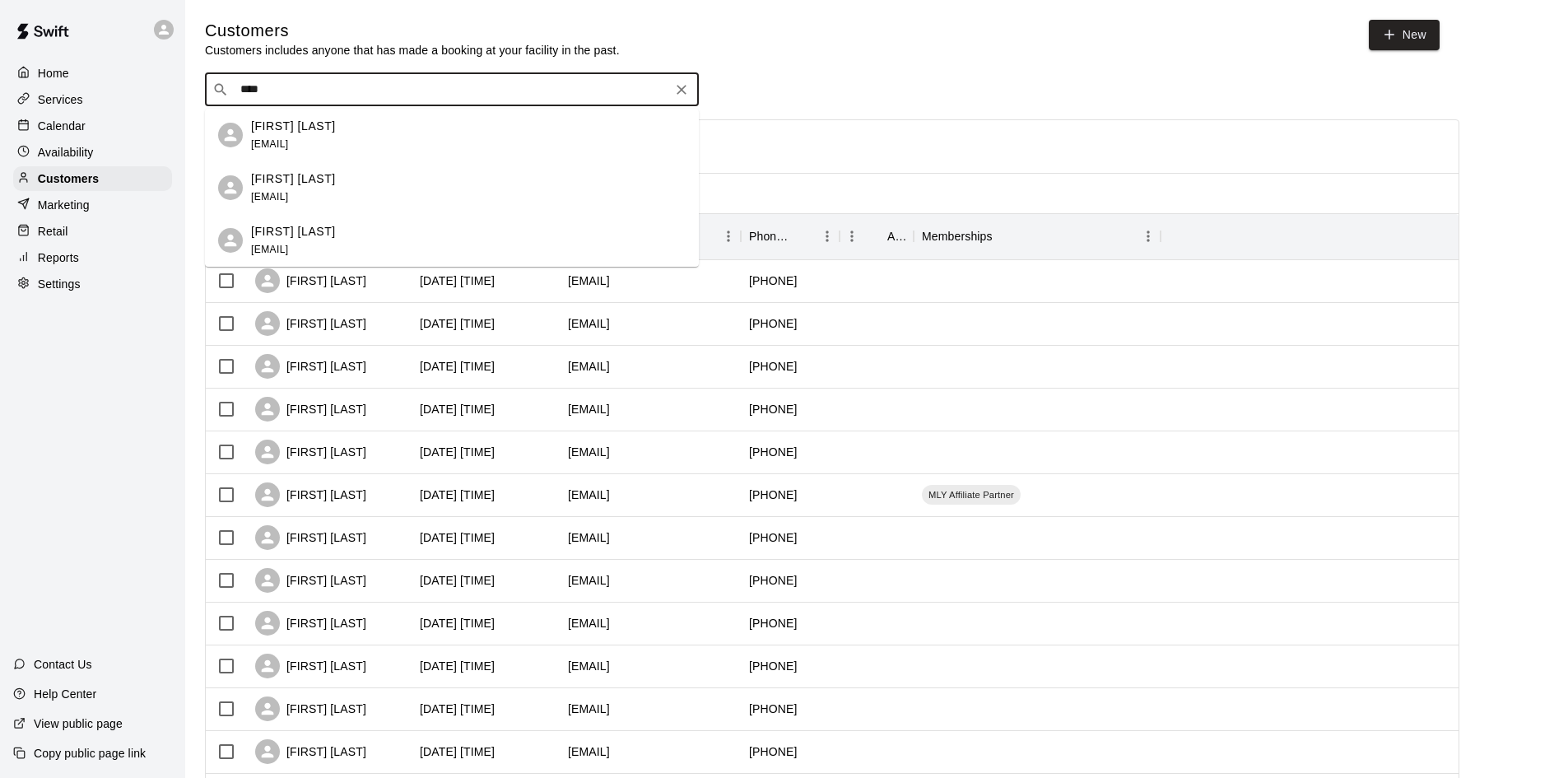 click on "[FIRST] [LAST]" at bounding box center [293, 126] 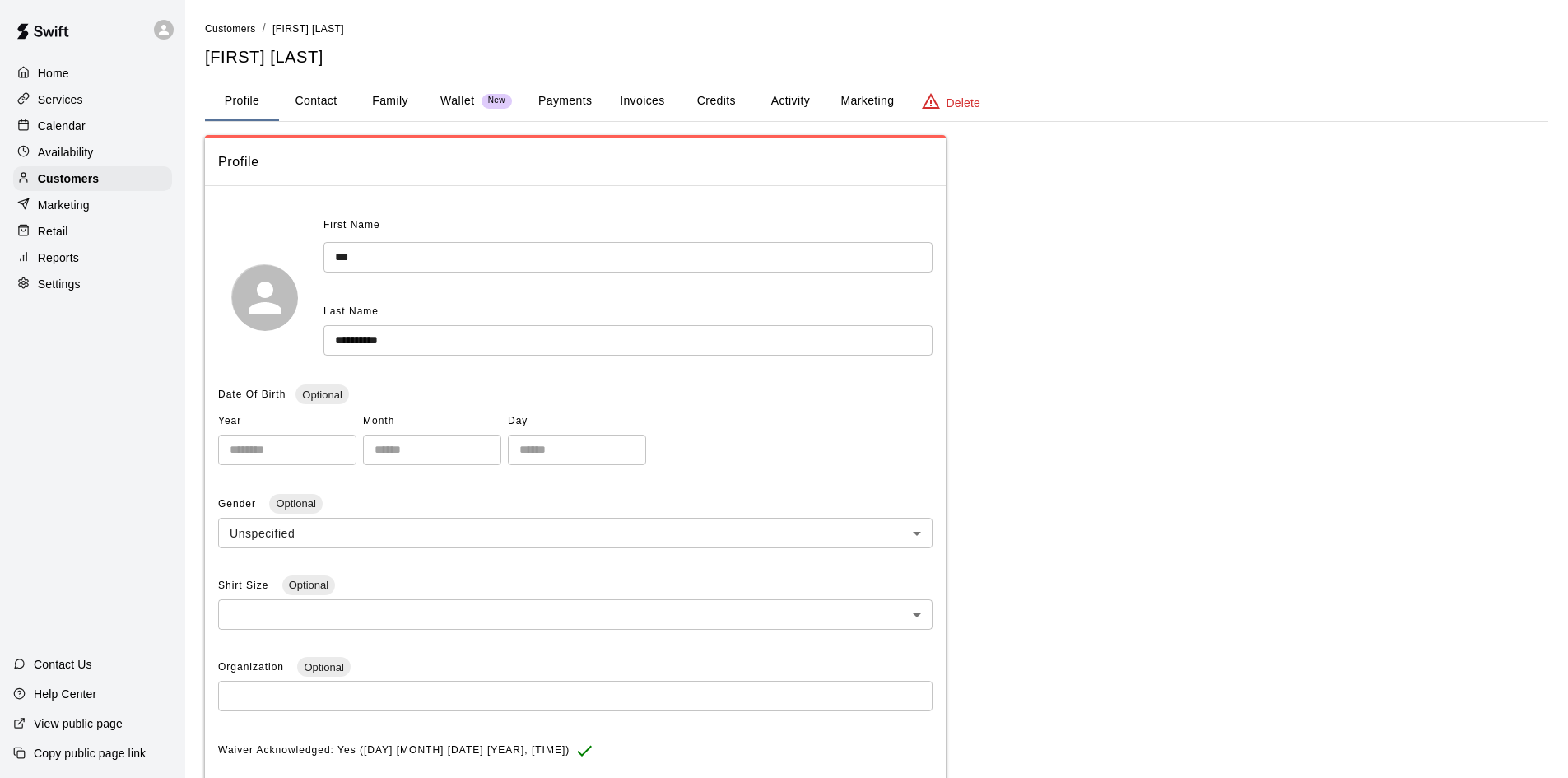 click on "Family" at bounding box center (390, 101) 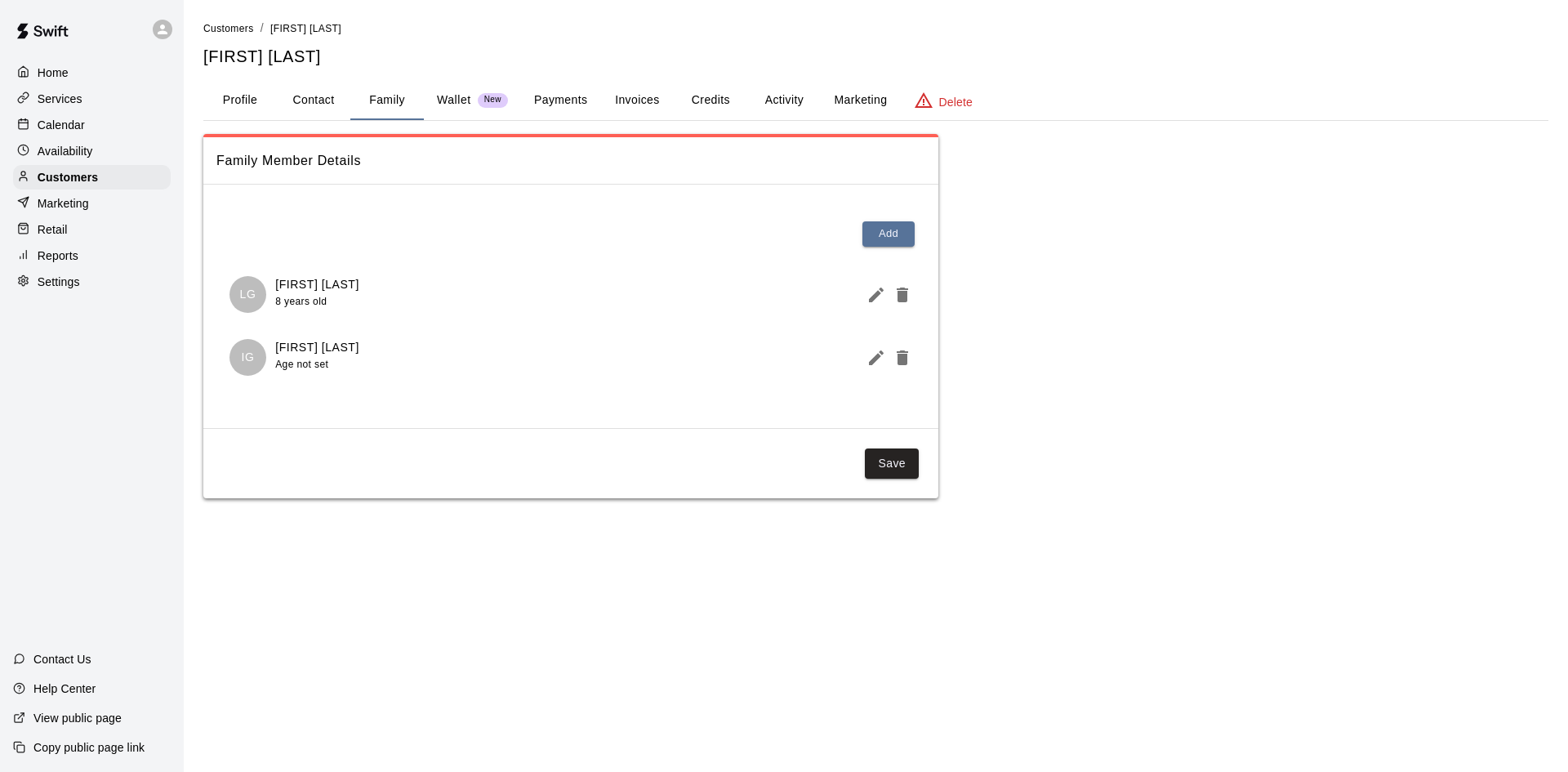 click on "Payments" at bounding box center [560, 100] 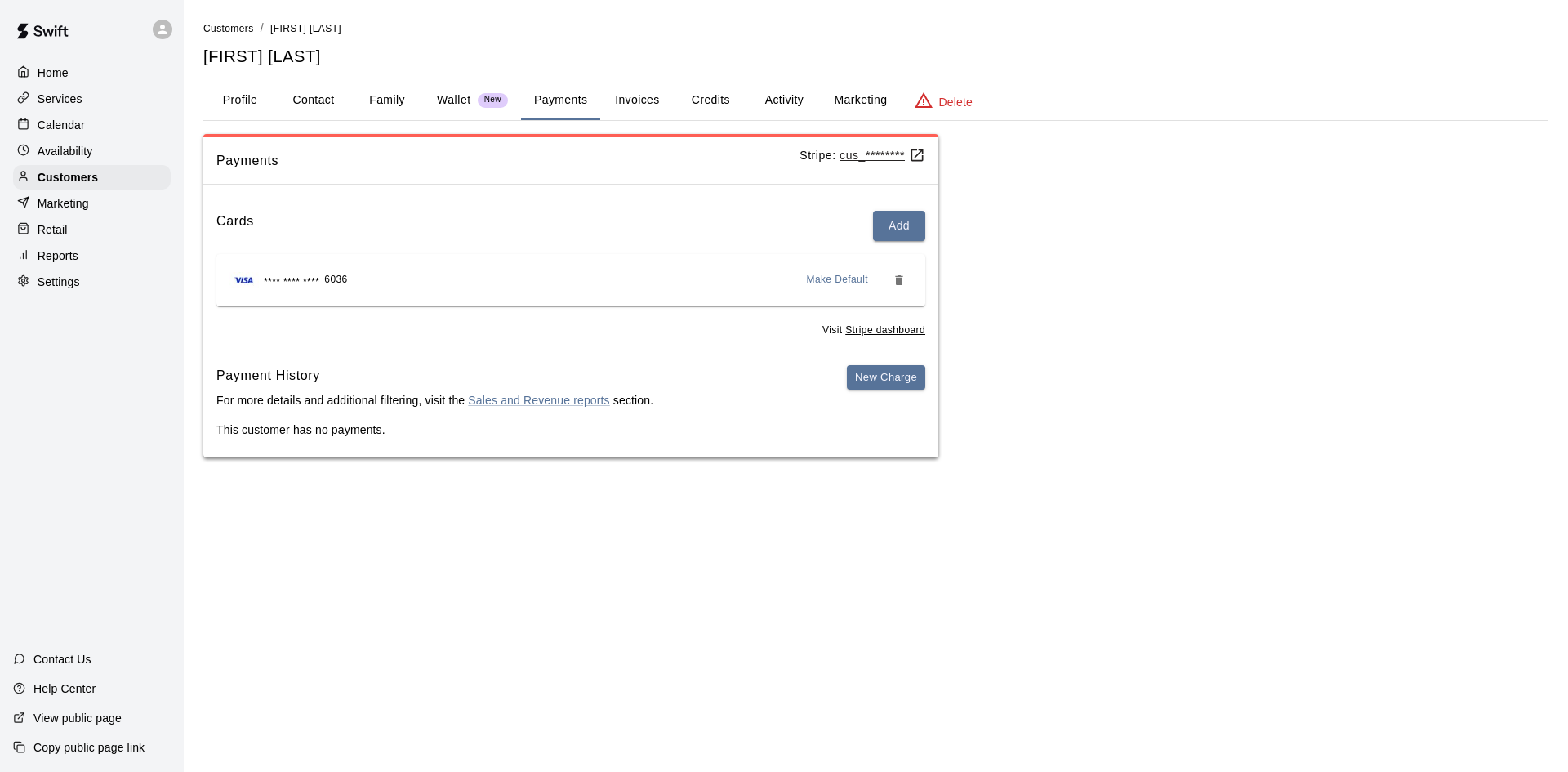 click on "Profile" at bounding box center [240, 100] 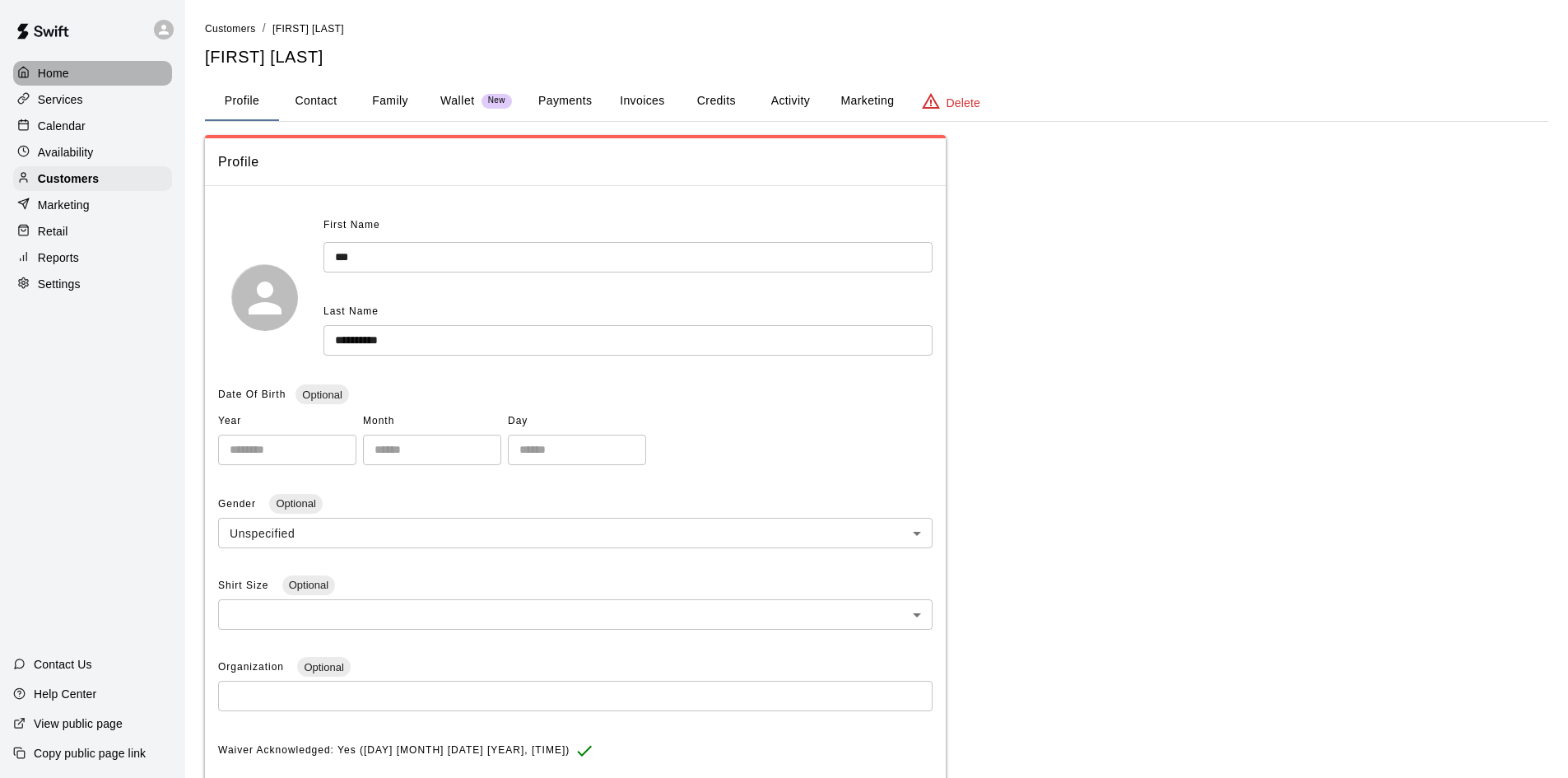 click on "Home" at bounding box center (54, 73) 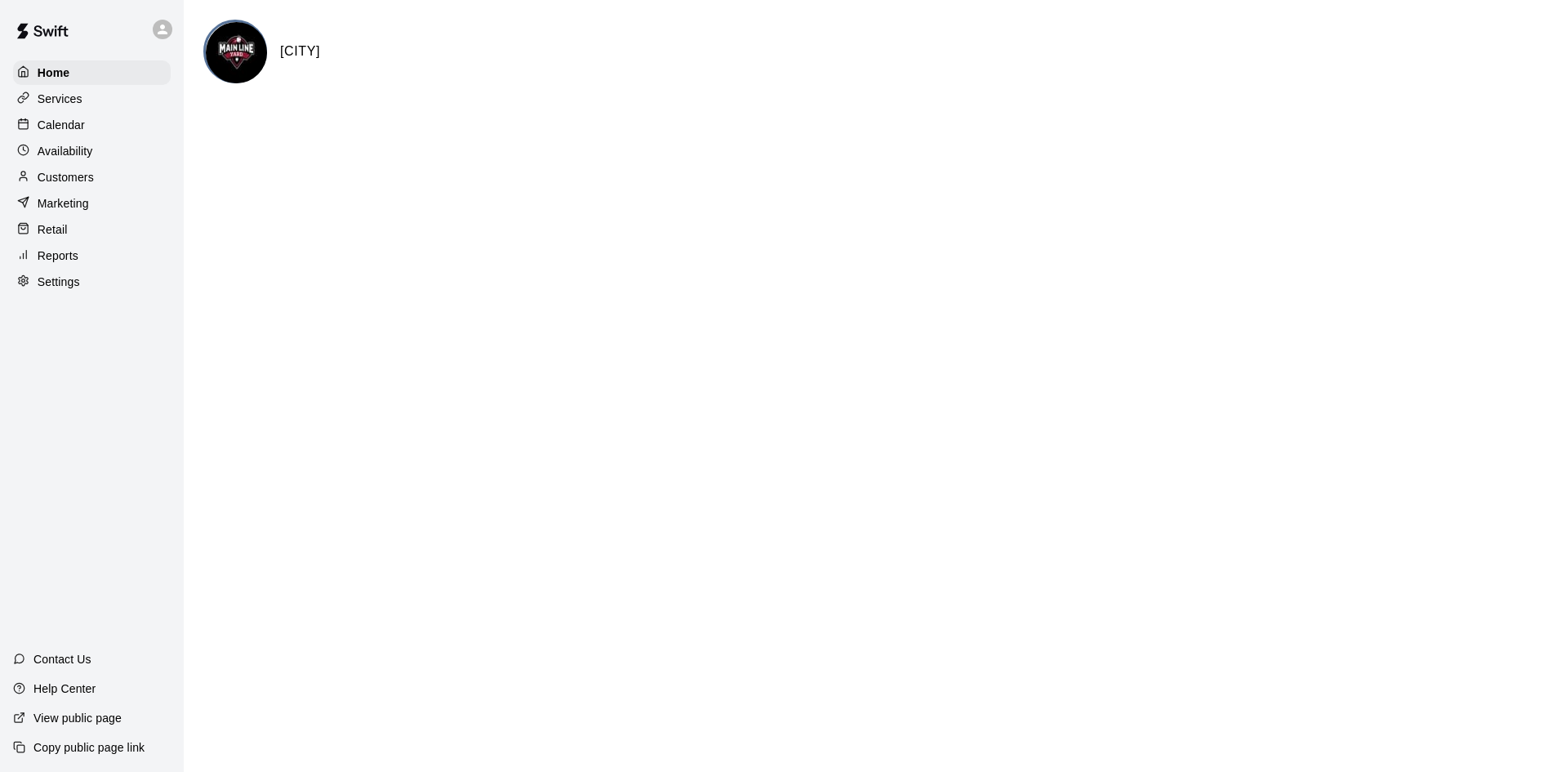 click on "Customers" at bounding box center (65, 177) 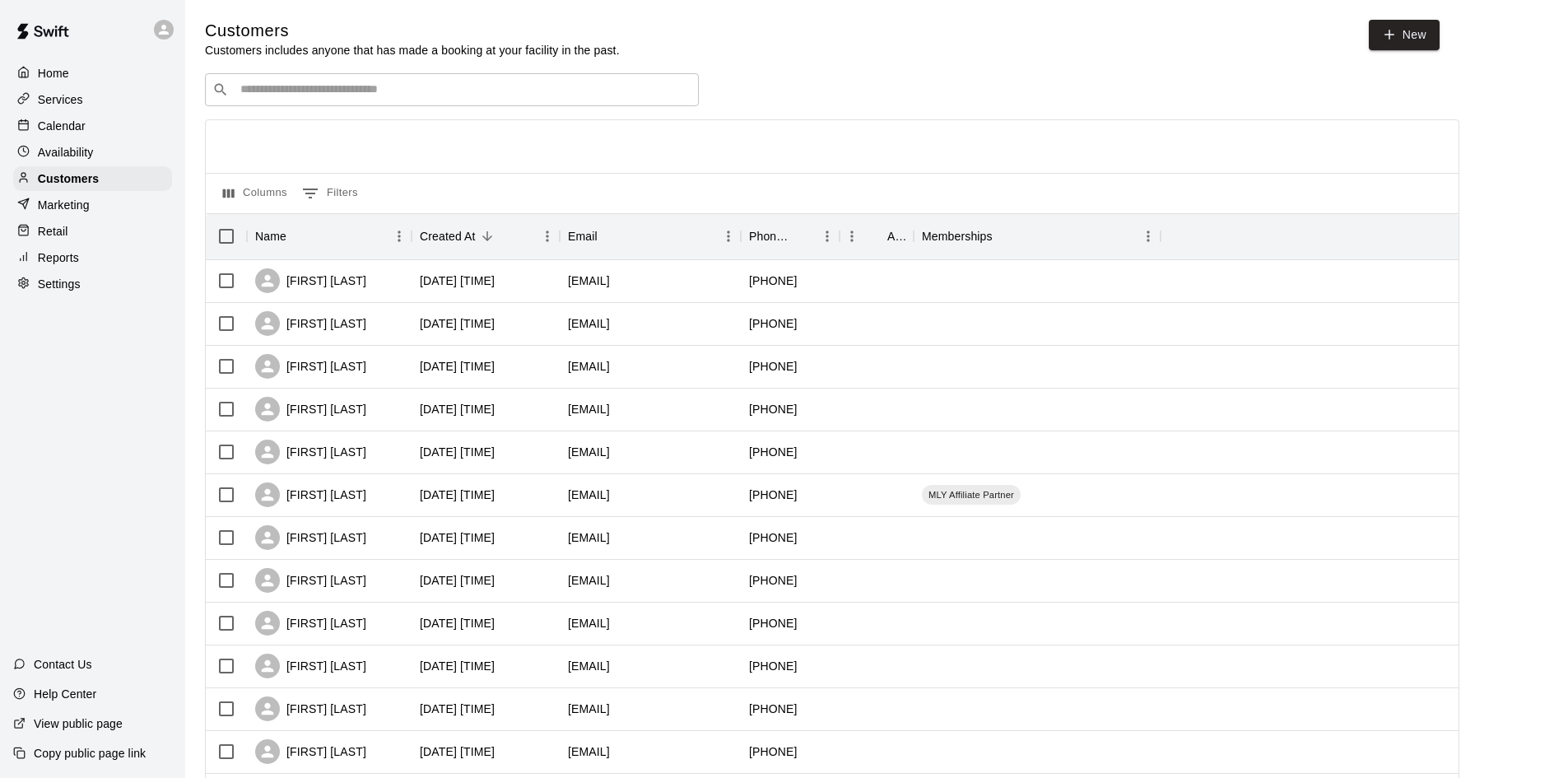 click at bounding box center [463, 90] 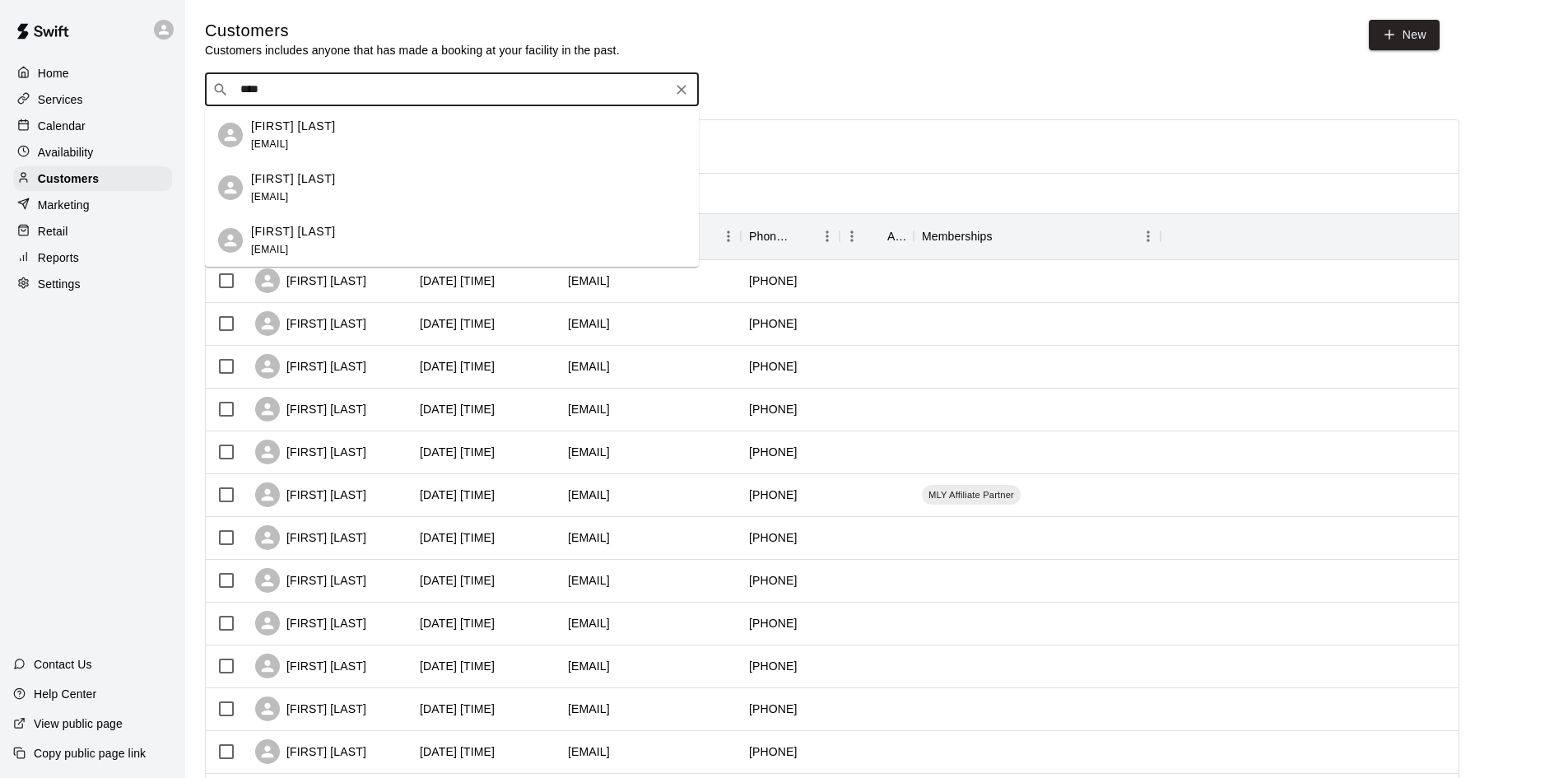 type on "****" 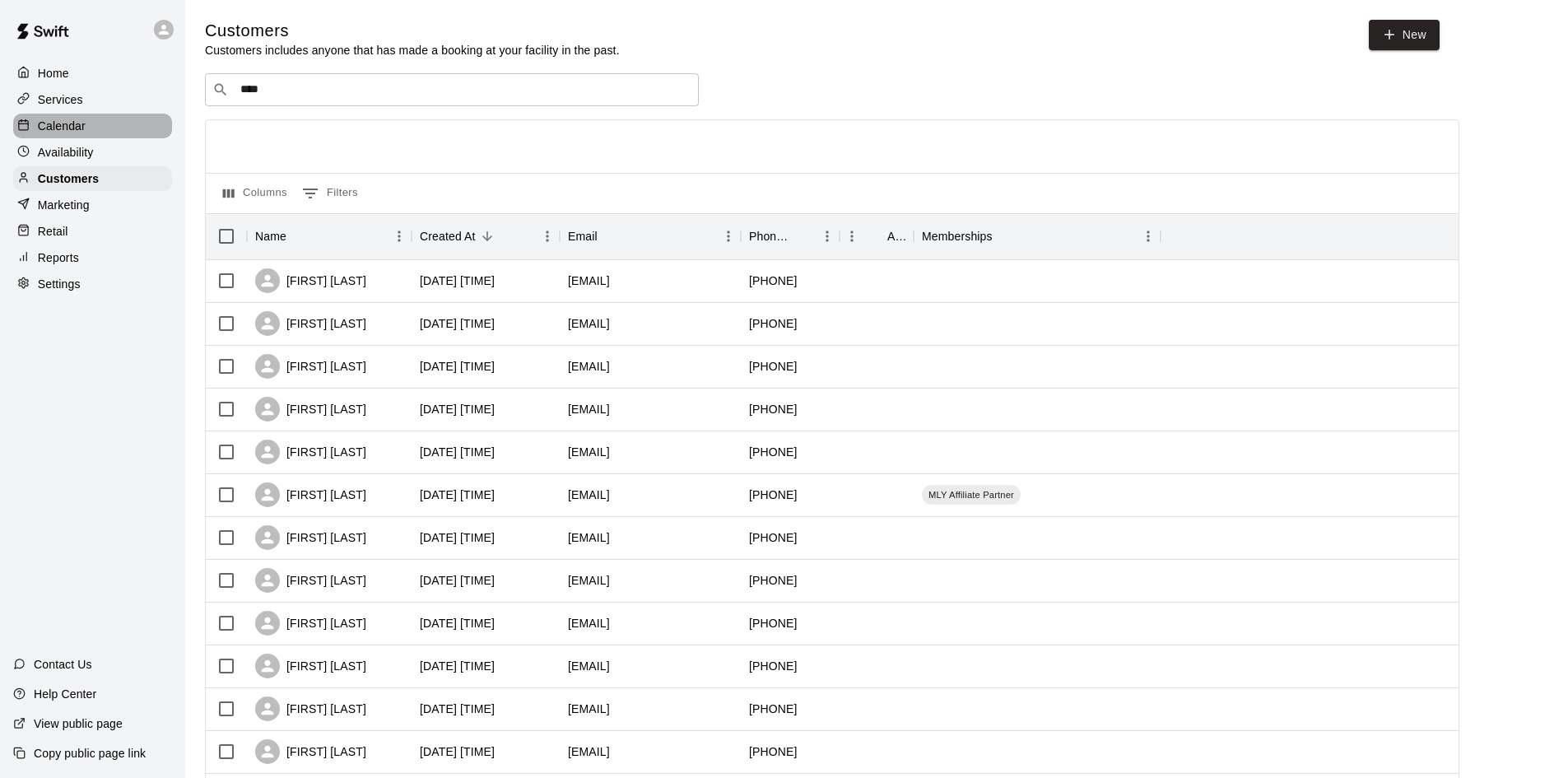 click on "Calendar" at bounding box center (62, 126) 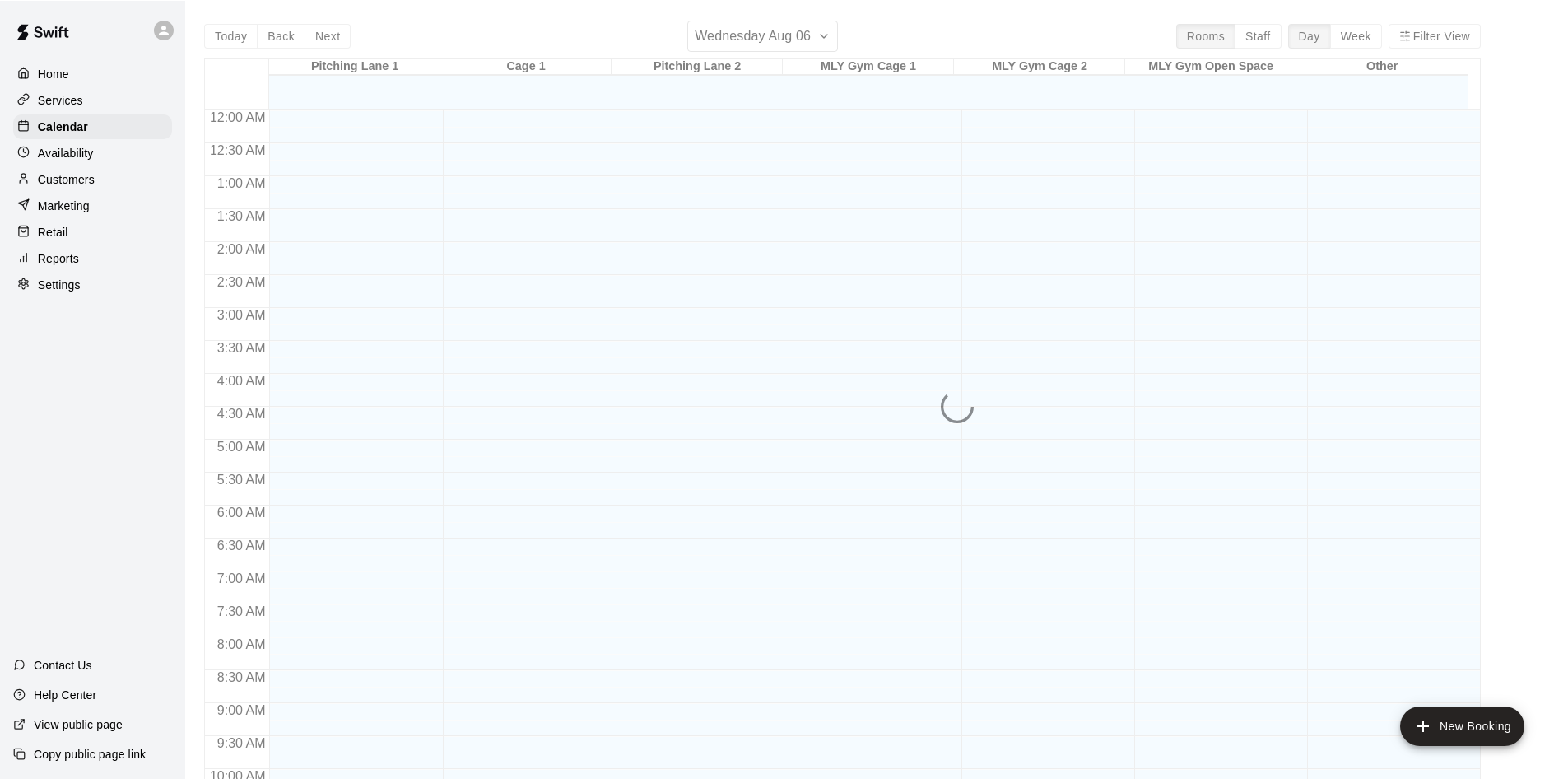 scroll, scrollTop: 844, scrollLeft: 0, axis: vertical 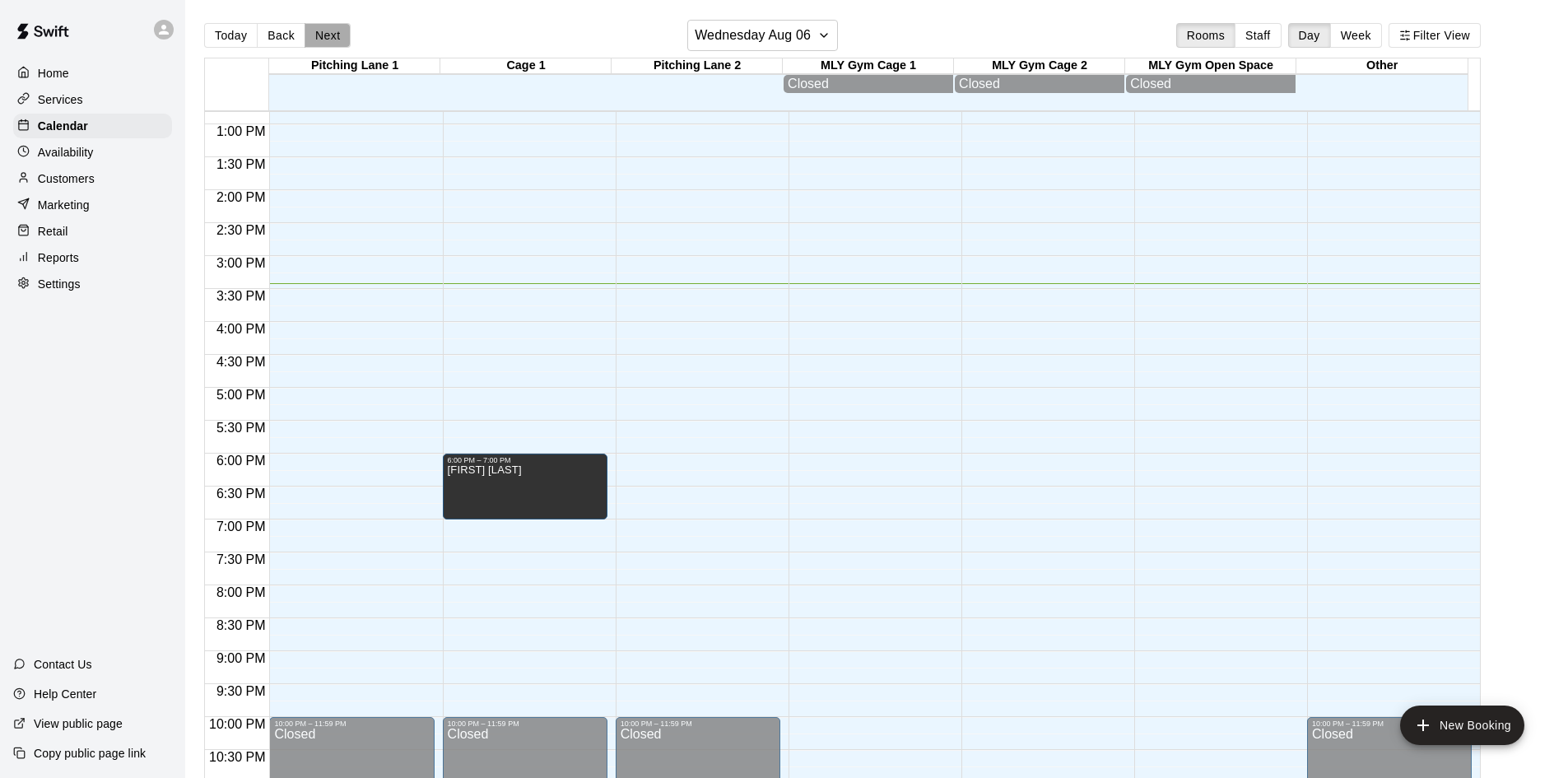click on "Next" at bounding box center (328, 35) 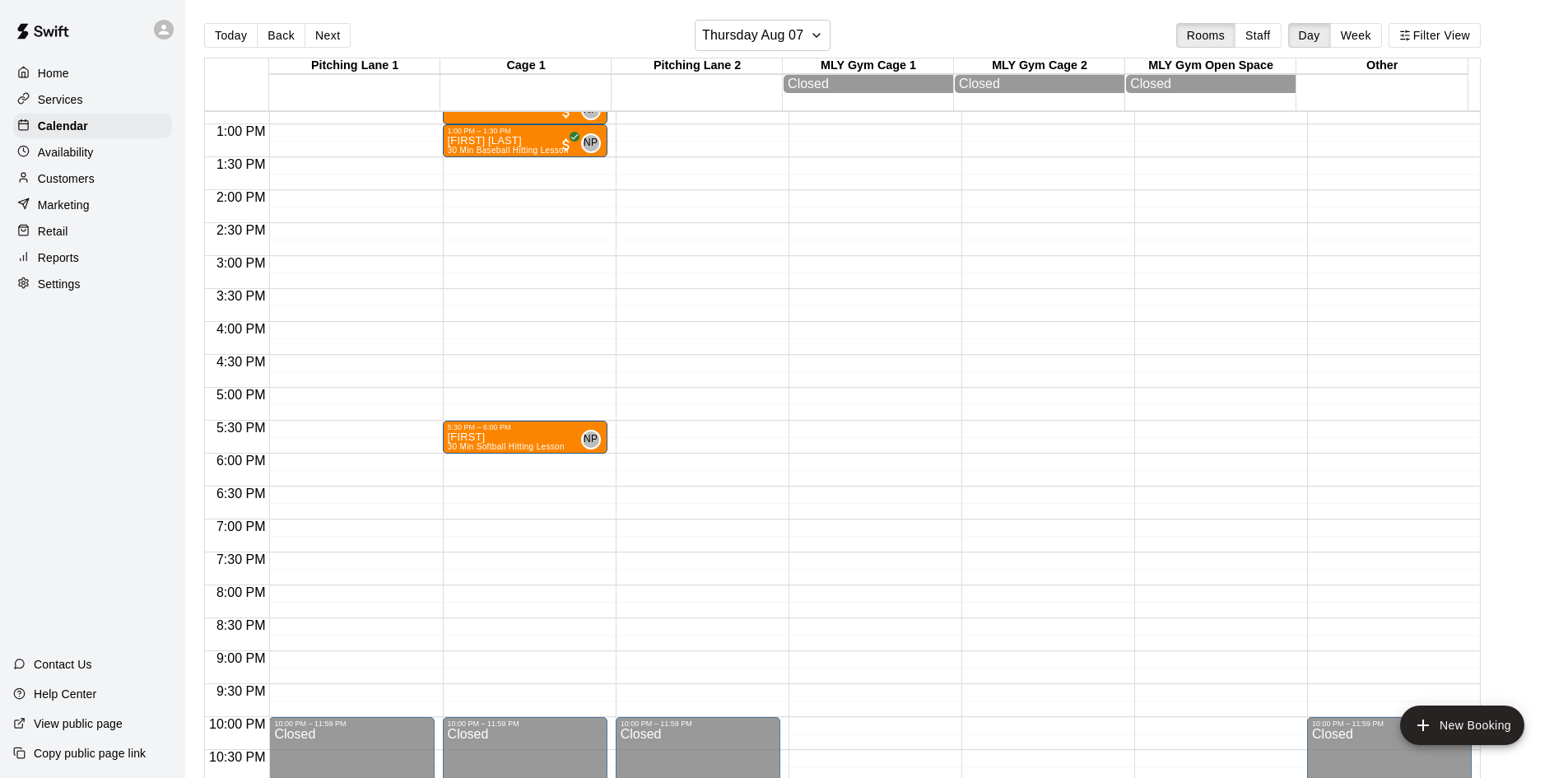 click on "[TIME] – [TIME] [FIRST] [LAST] 60 Min Baseball Hitting/Fielding NP 0 [TIME] – [TIME] [FIRST] [LAST] 30 Min Baseball Hitting Lesson NP 0 [TIME] – [TIME] [FIRST] 30 Min Softball Hitting Lesson NP 0 [TIME] – [TIME] Closed" at bounding box center (525, 58) 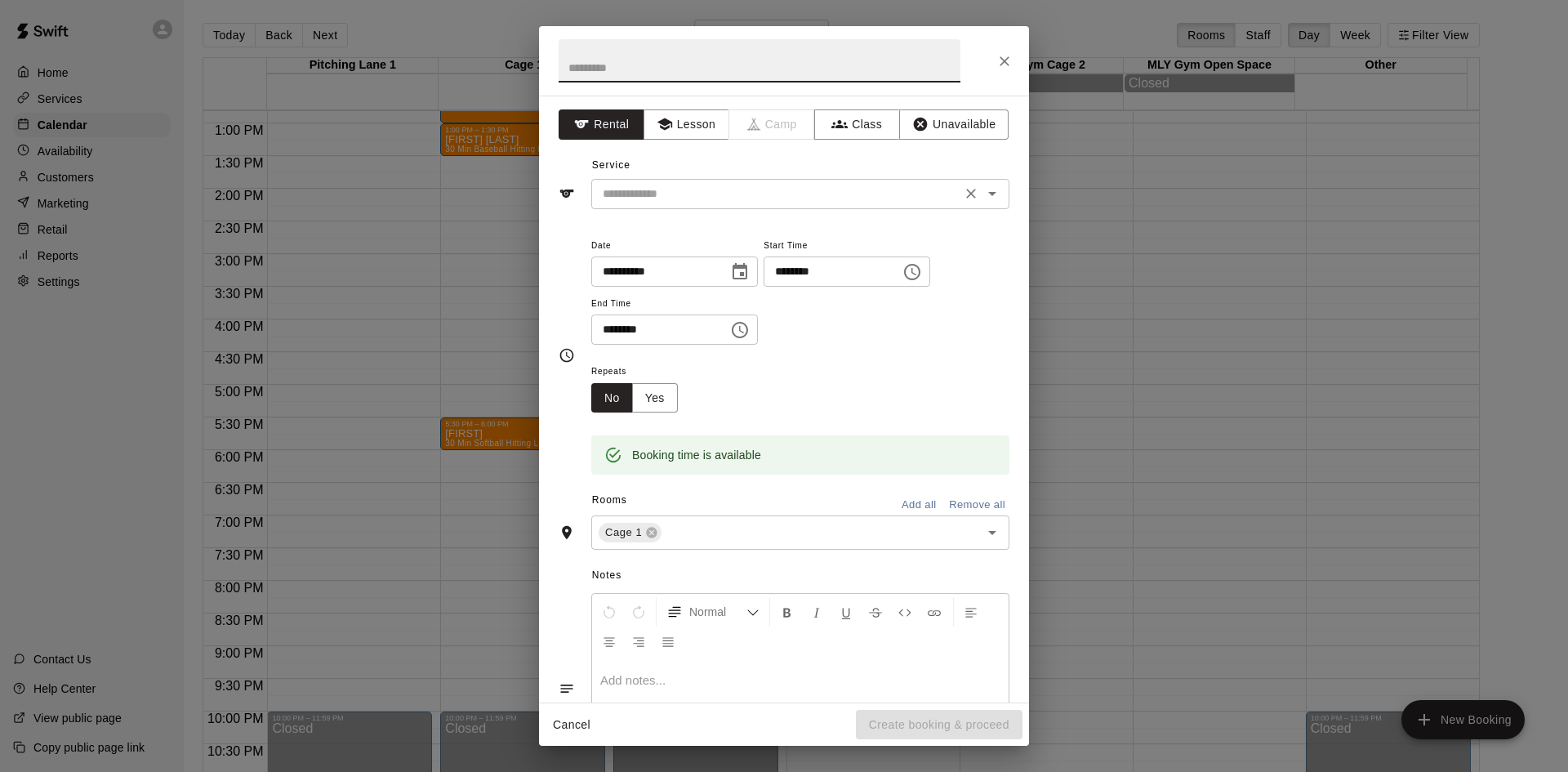 click at bounding box center (776, 194) 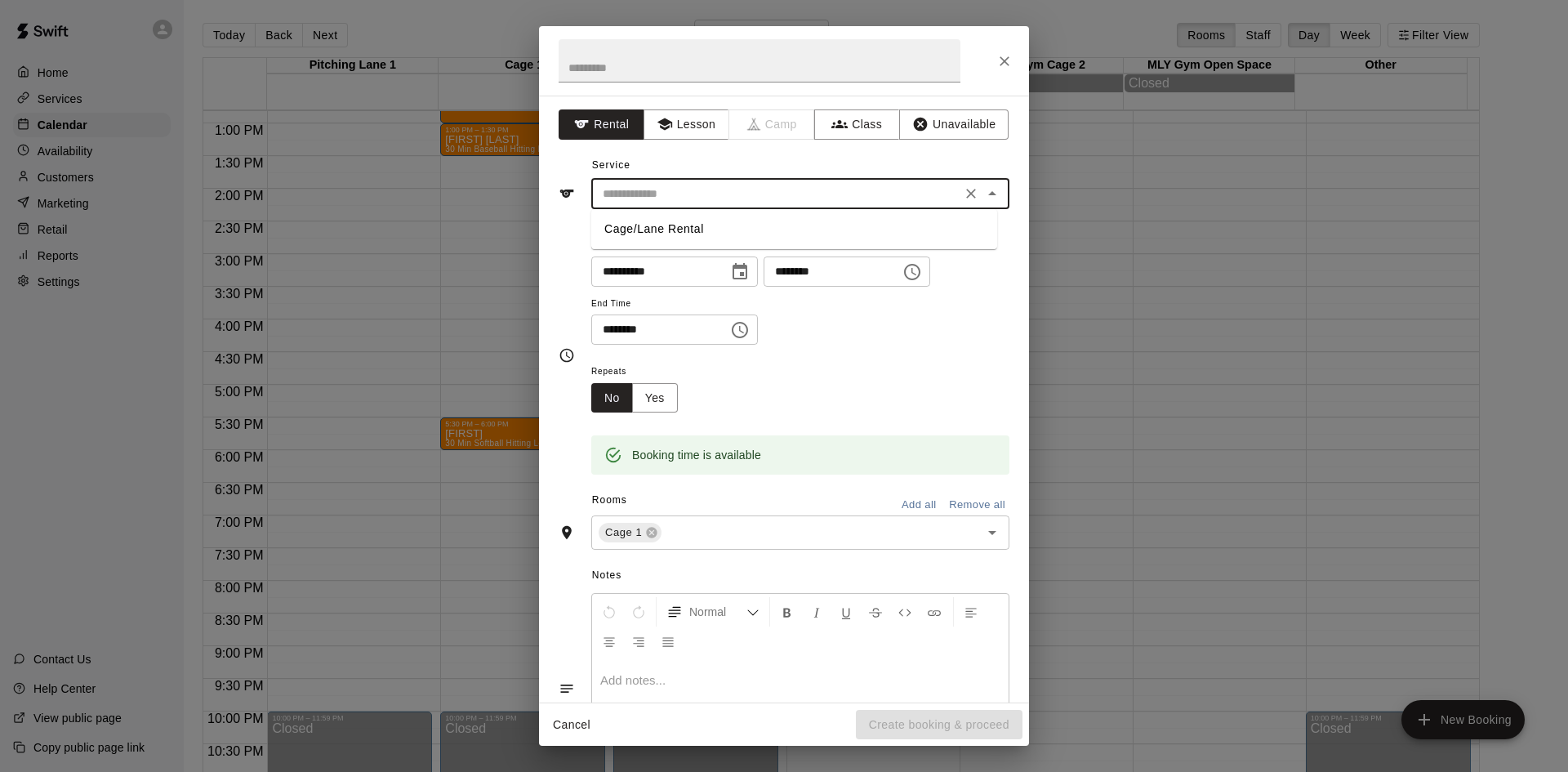 click at bounding box center [776, 194] 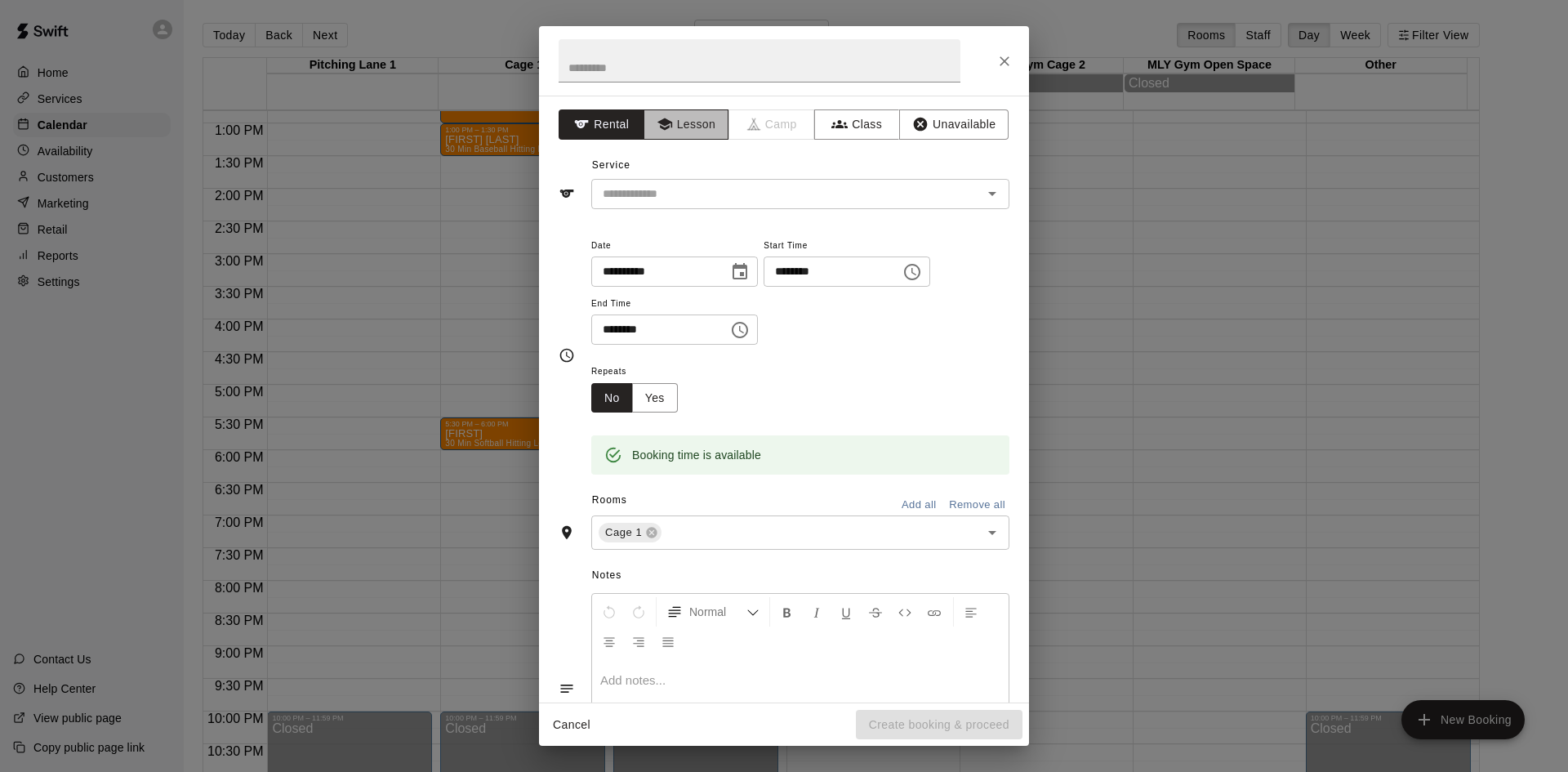click on "Lesson" at bounding box center (686, 124) 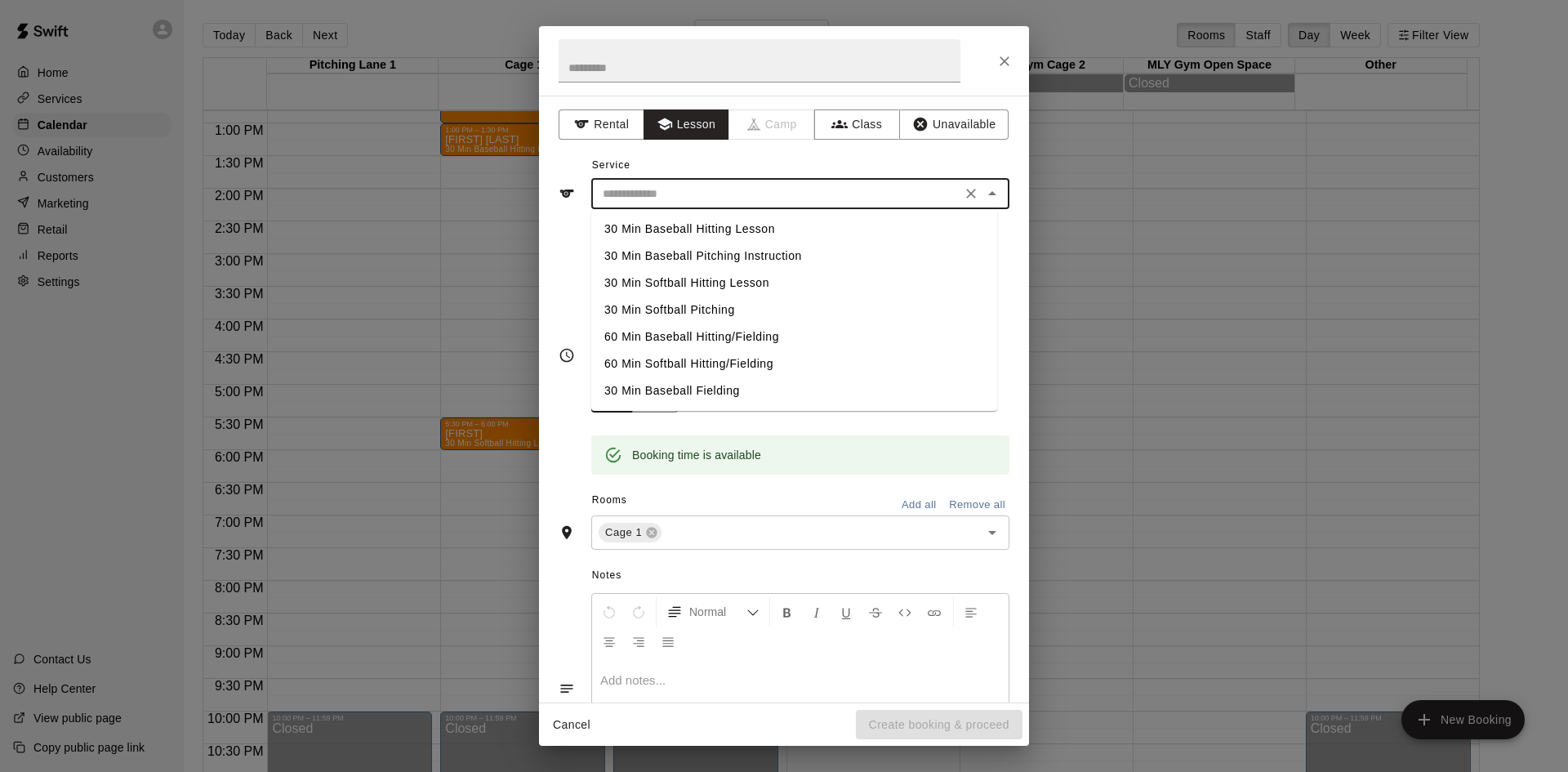 click at bounding box center (776, 194) 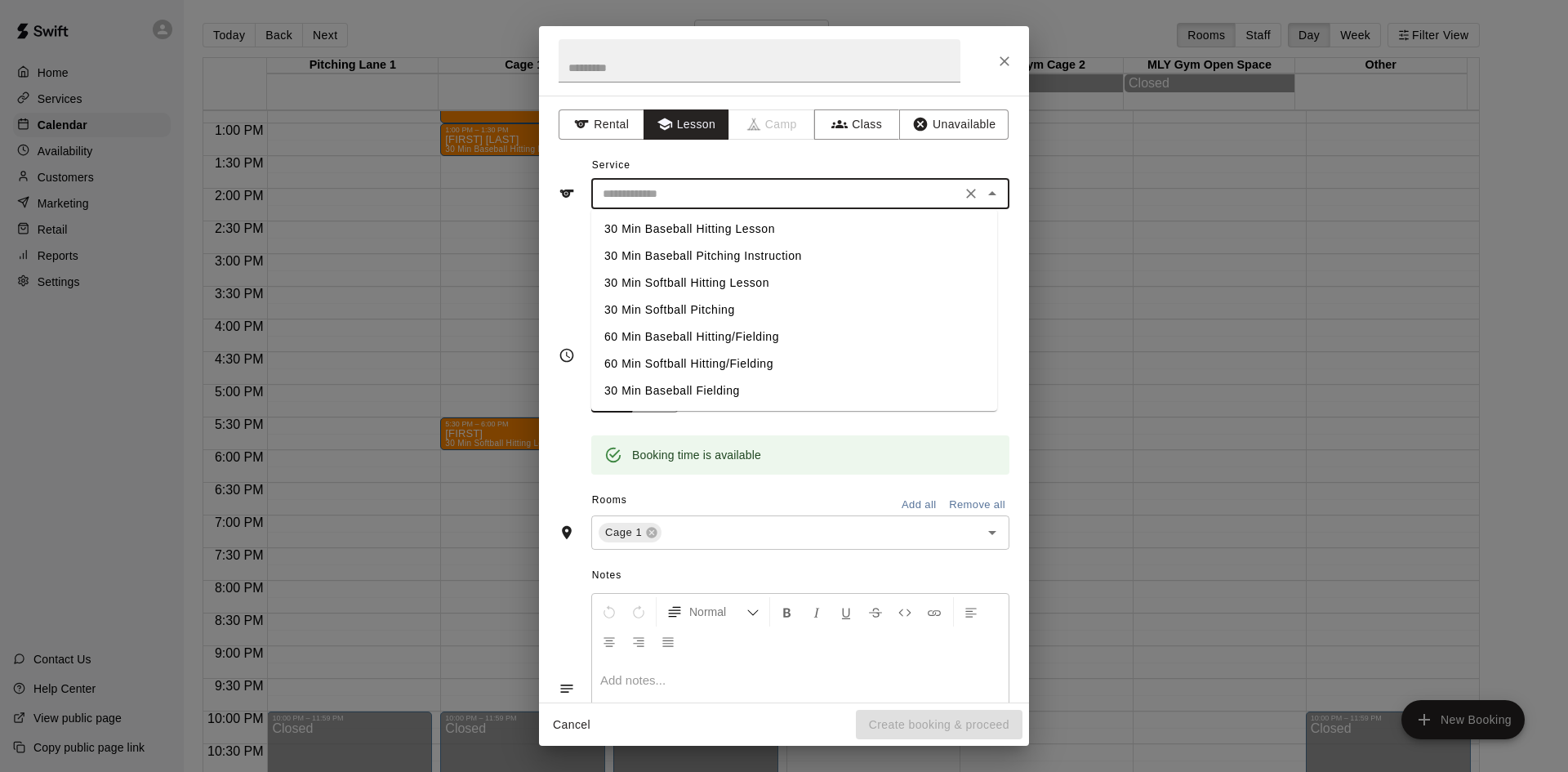 type on "**********" 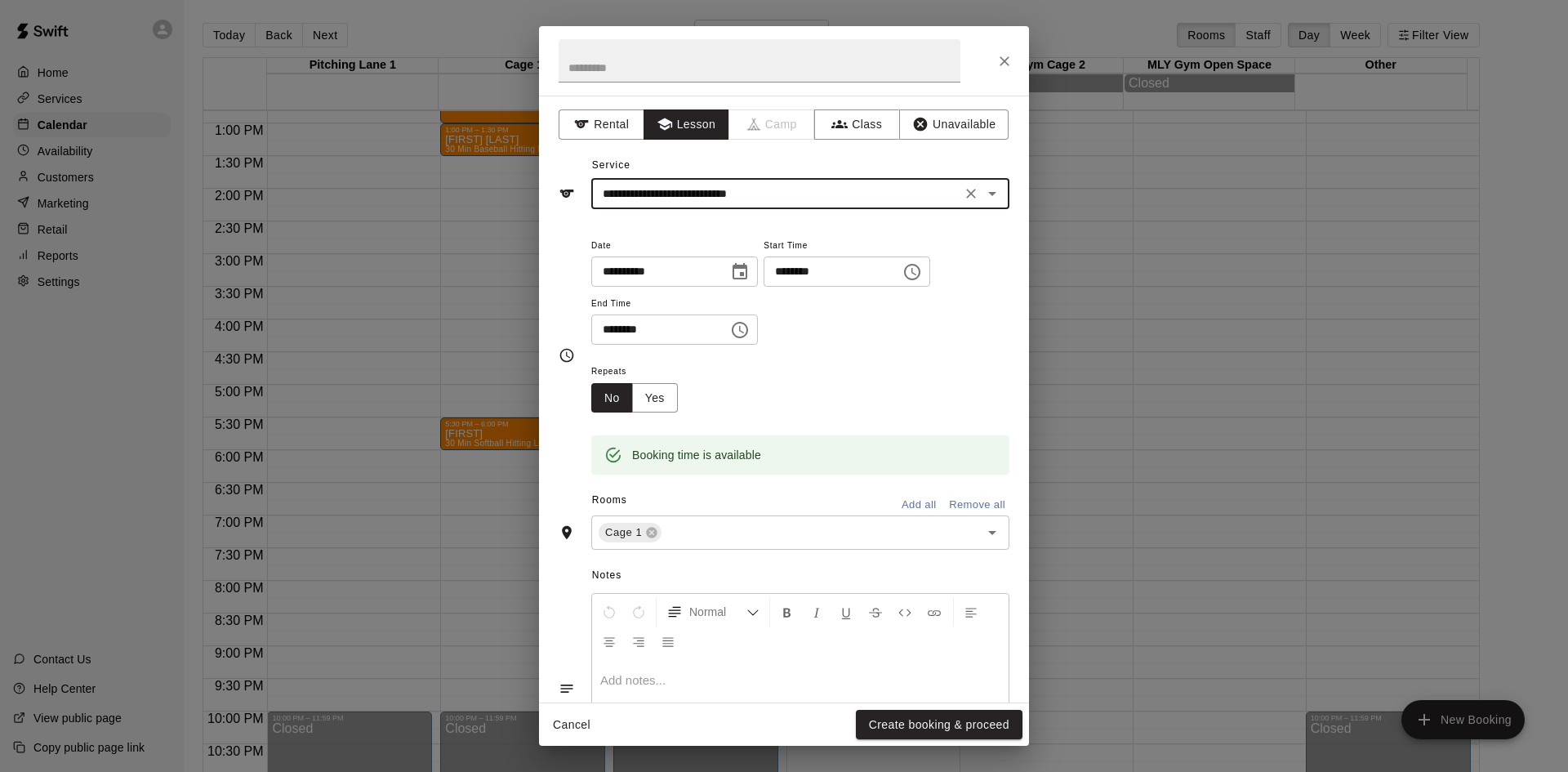 click on "Create booking & proceed" at bounding box center [939, 725] 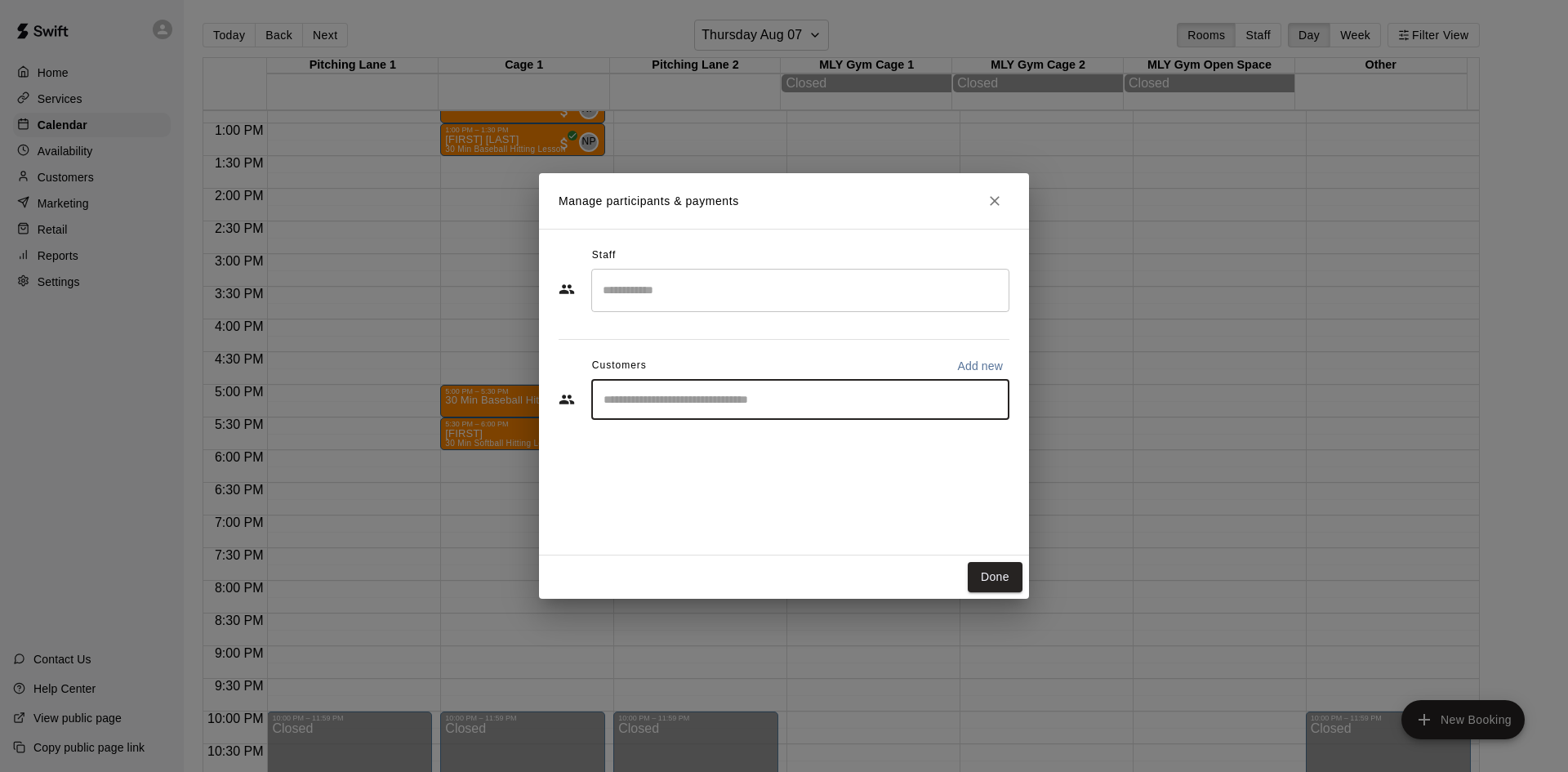 click at bounding box center (800, 399) 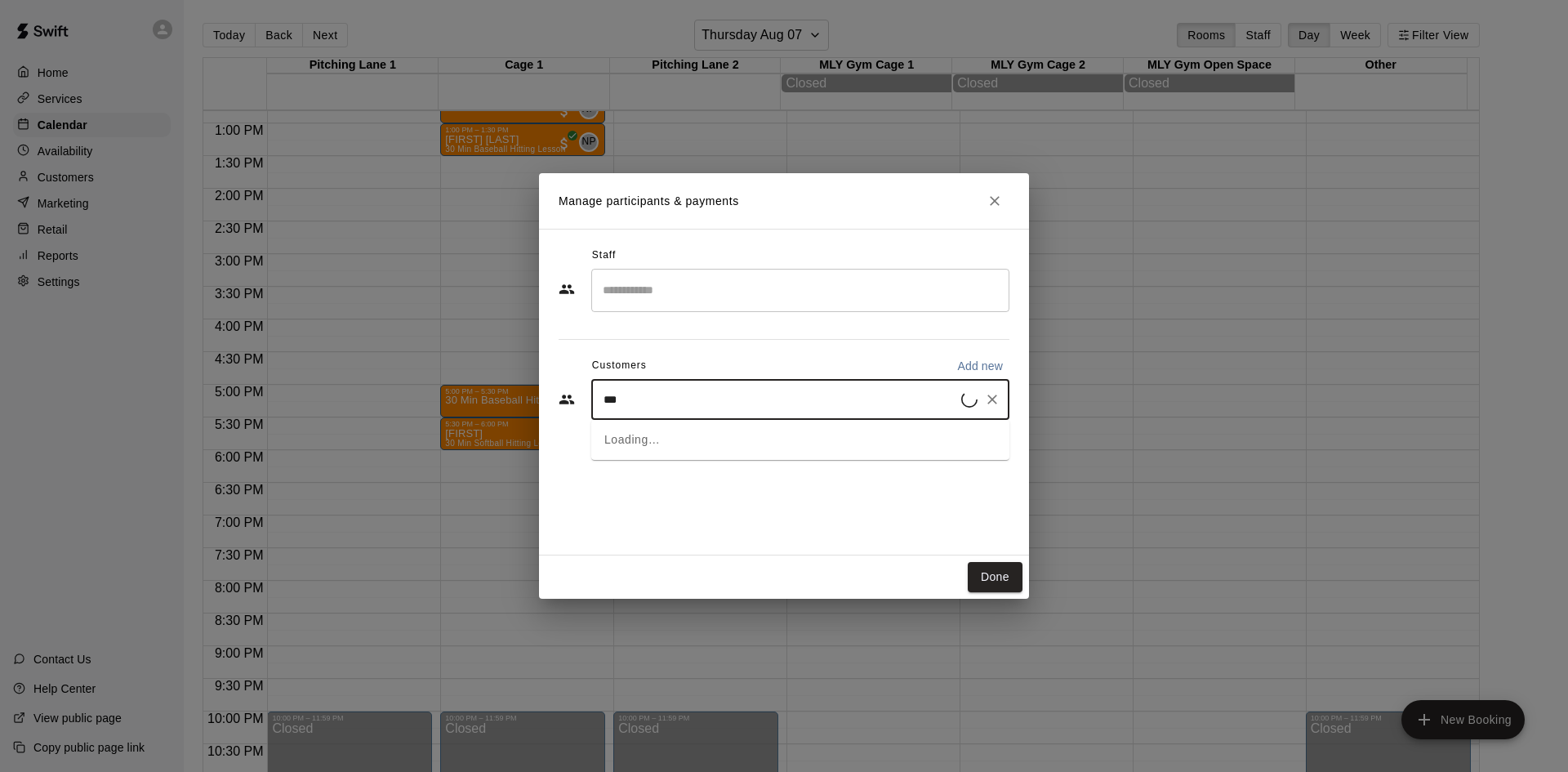 type on "****" 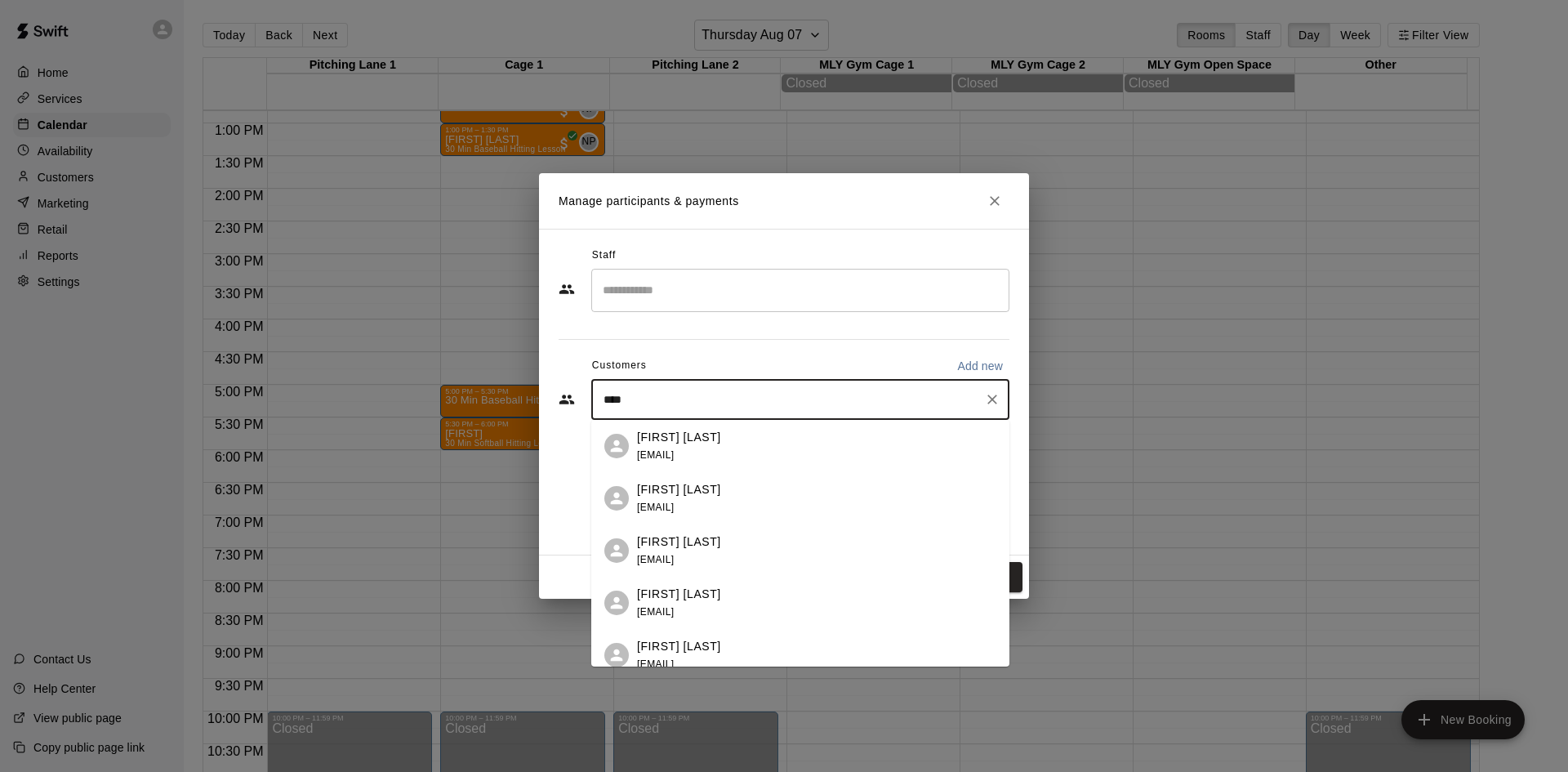 click on "[FIRST] [LAST]" at bounding box center [679, 489] 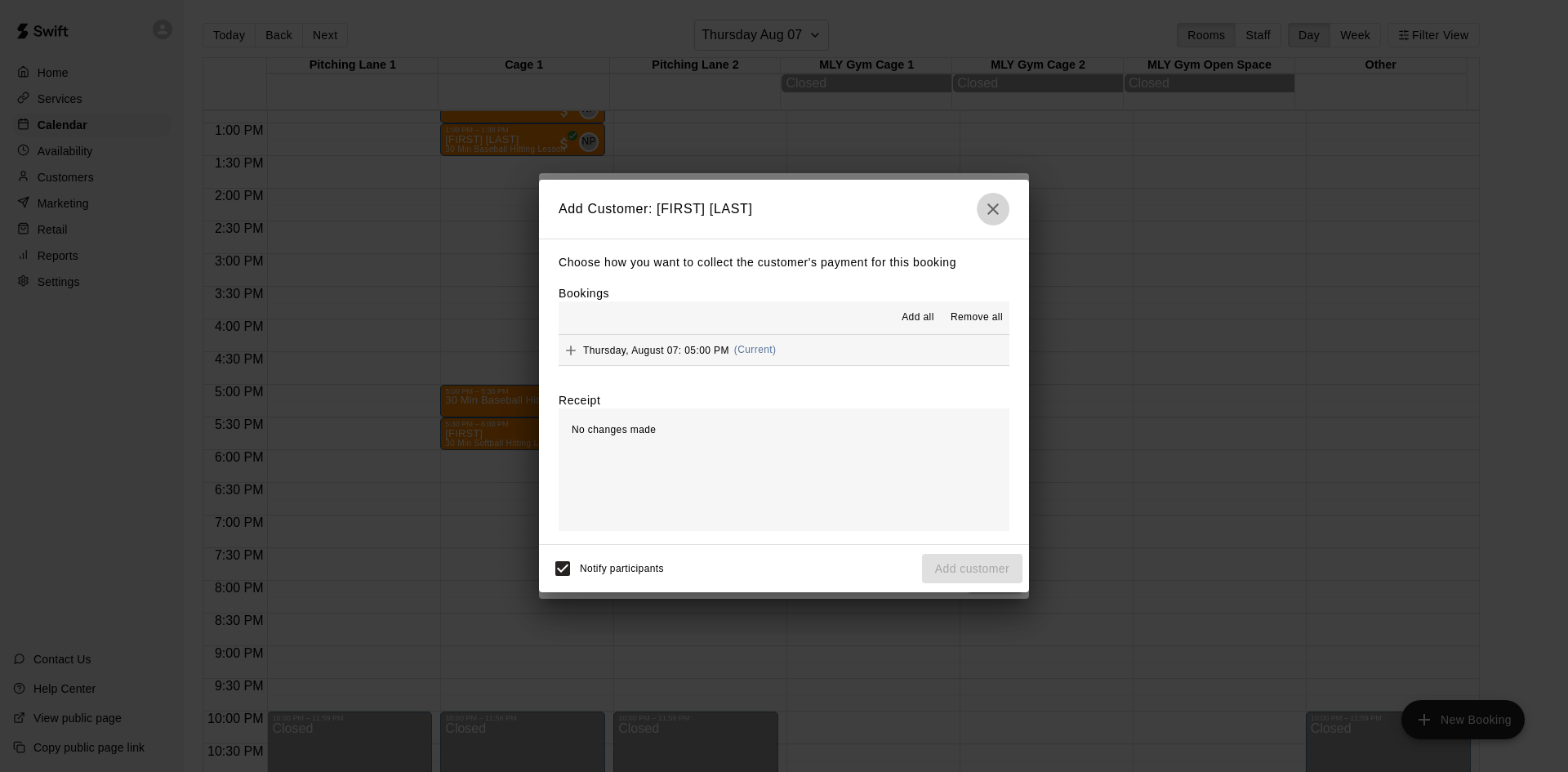click 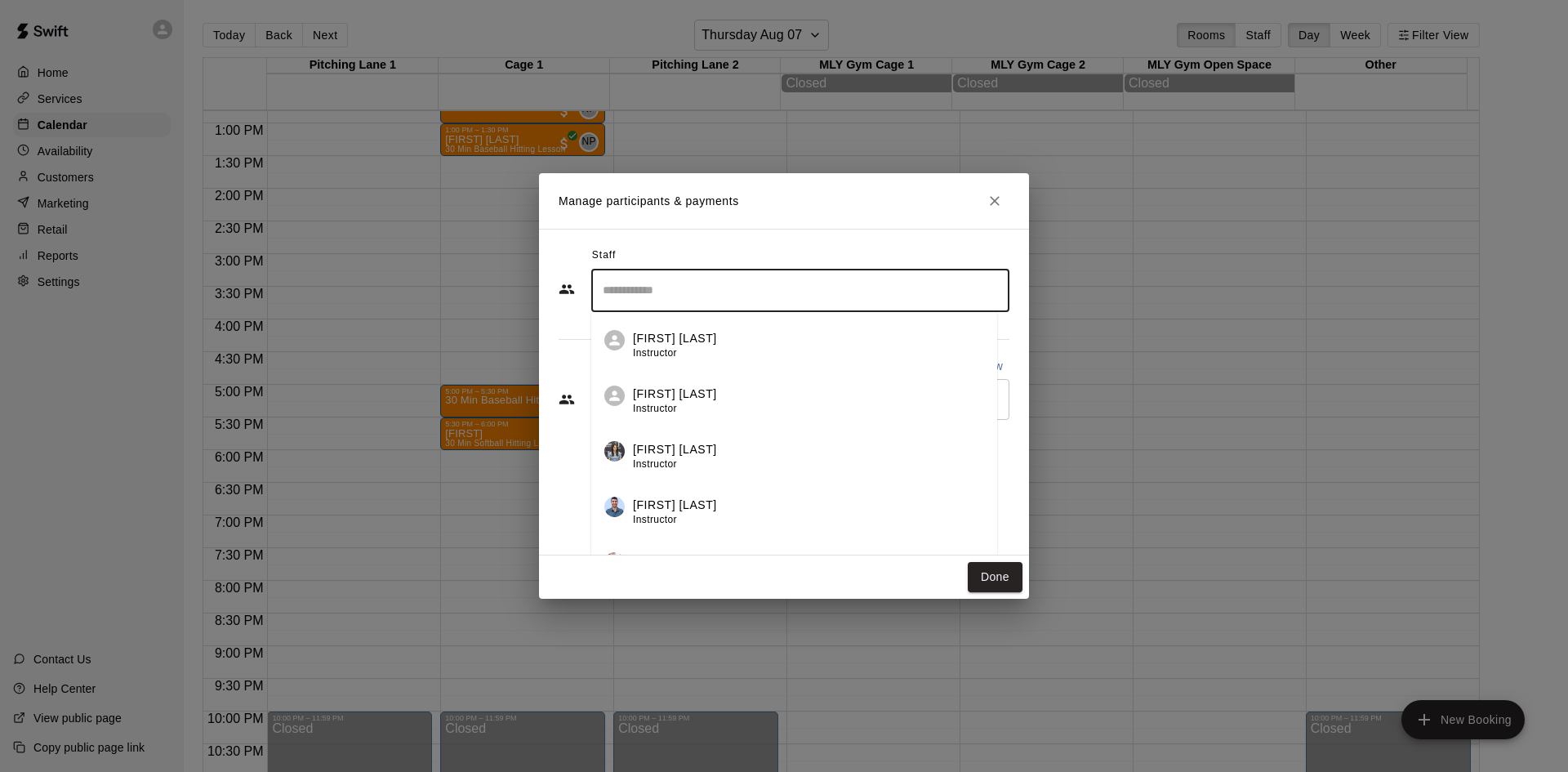 click at bounding box center (800, 290) 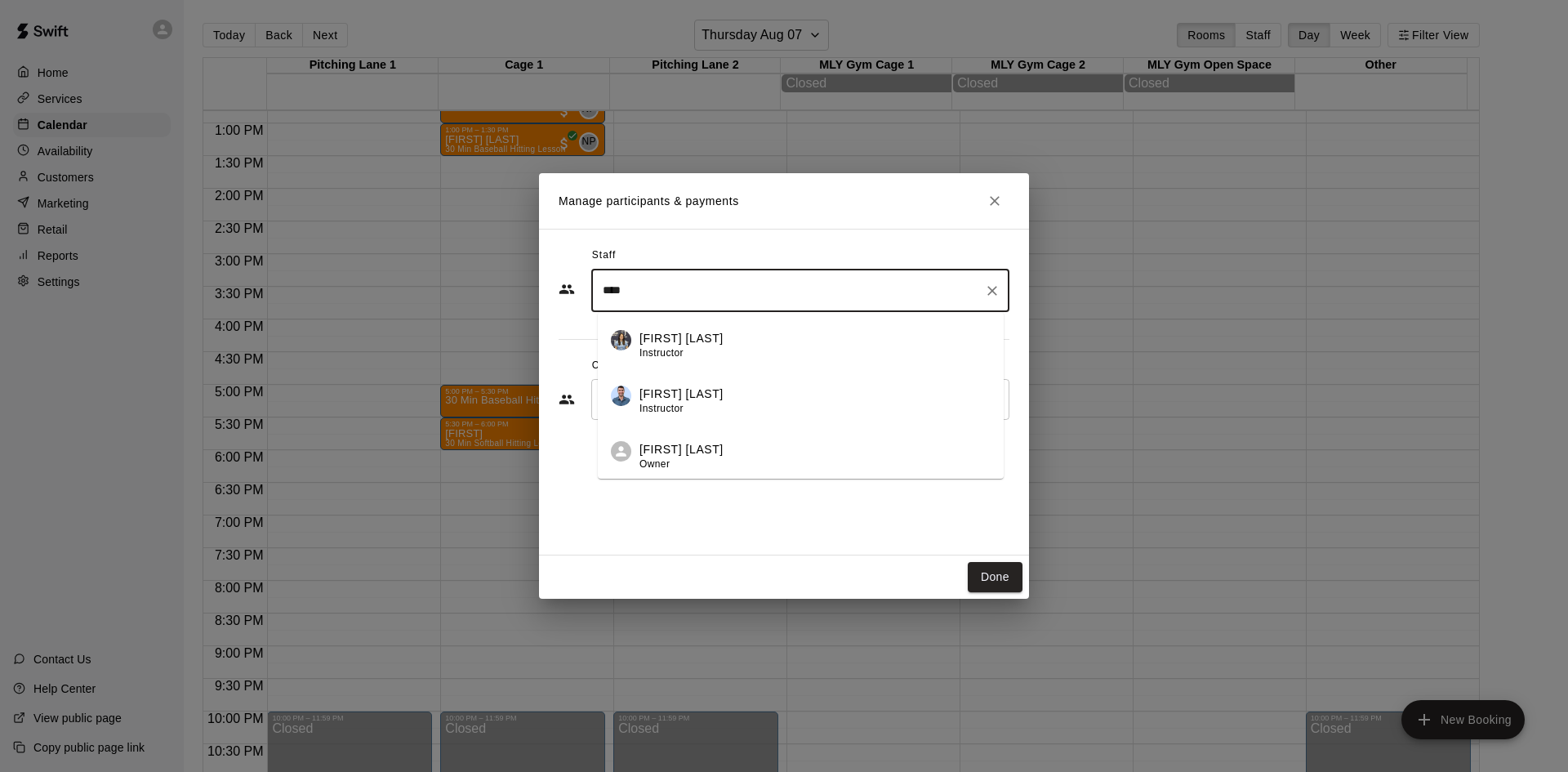 click on "[FIRST] [LAST]" at bounding box center [681, 449] 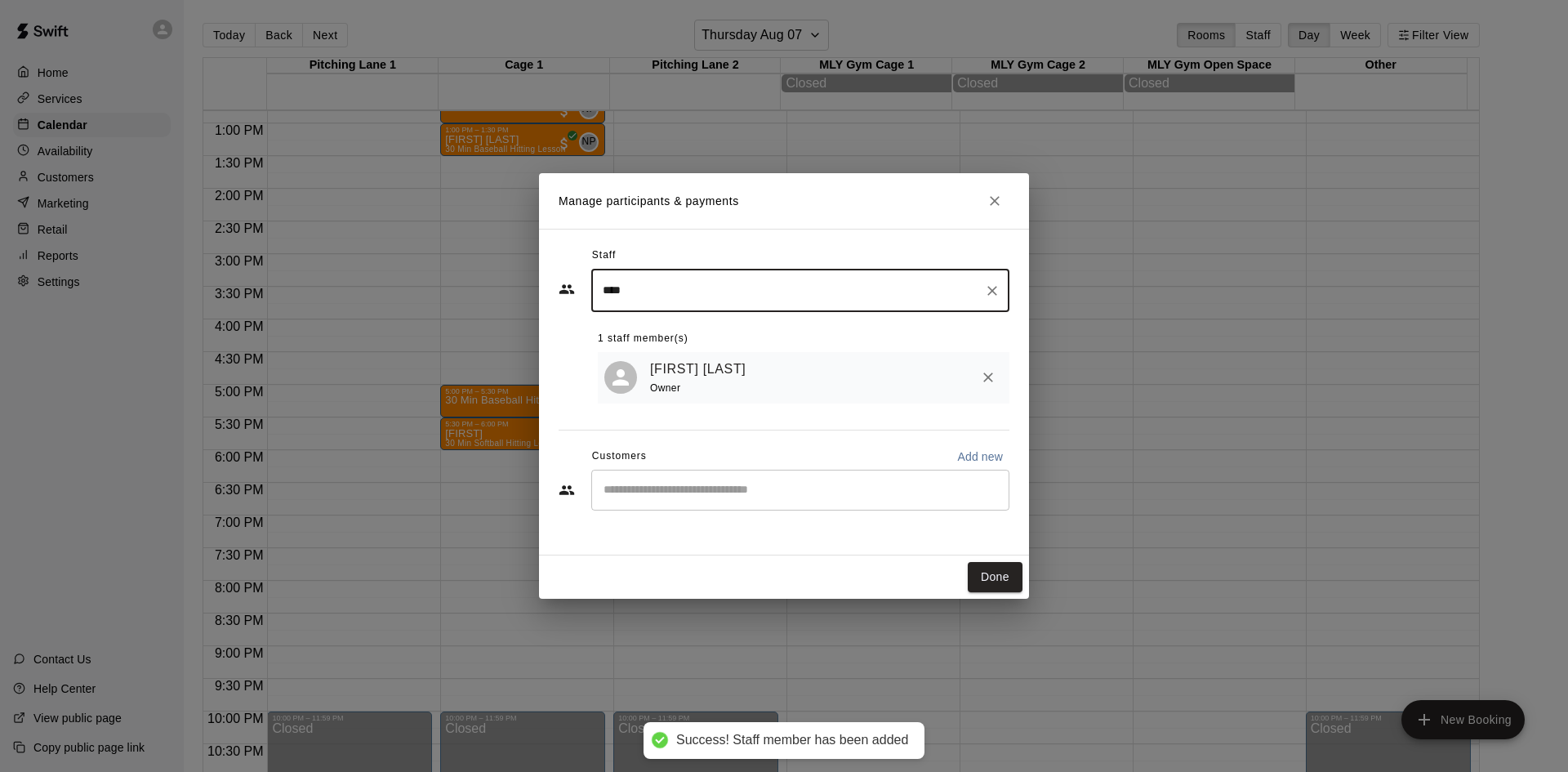 click on "​" at bounding box center [800, 490] 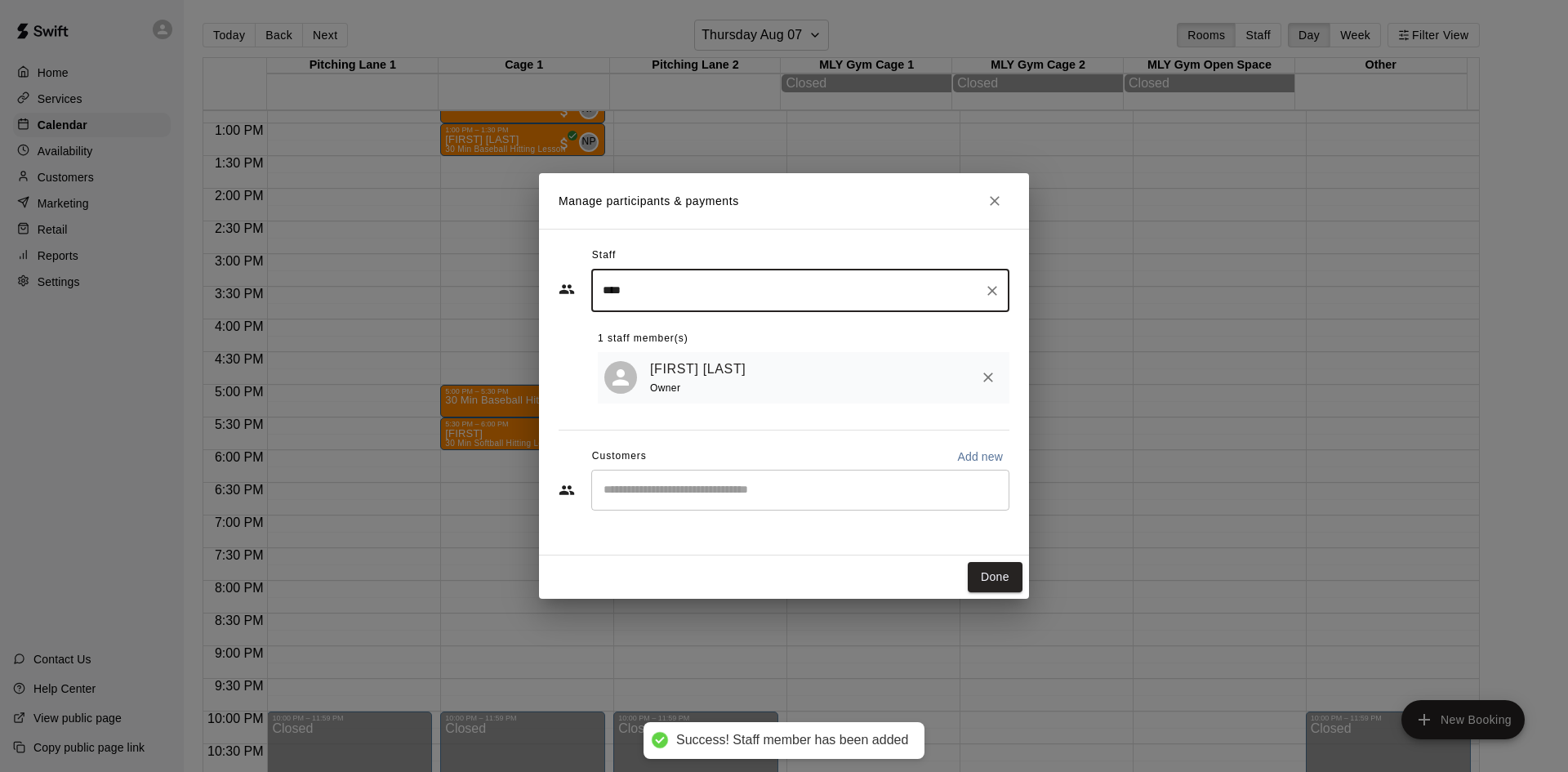 type on "****" 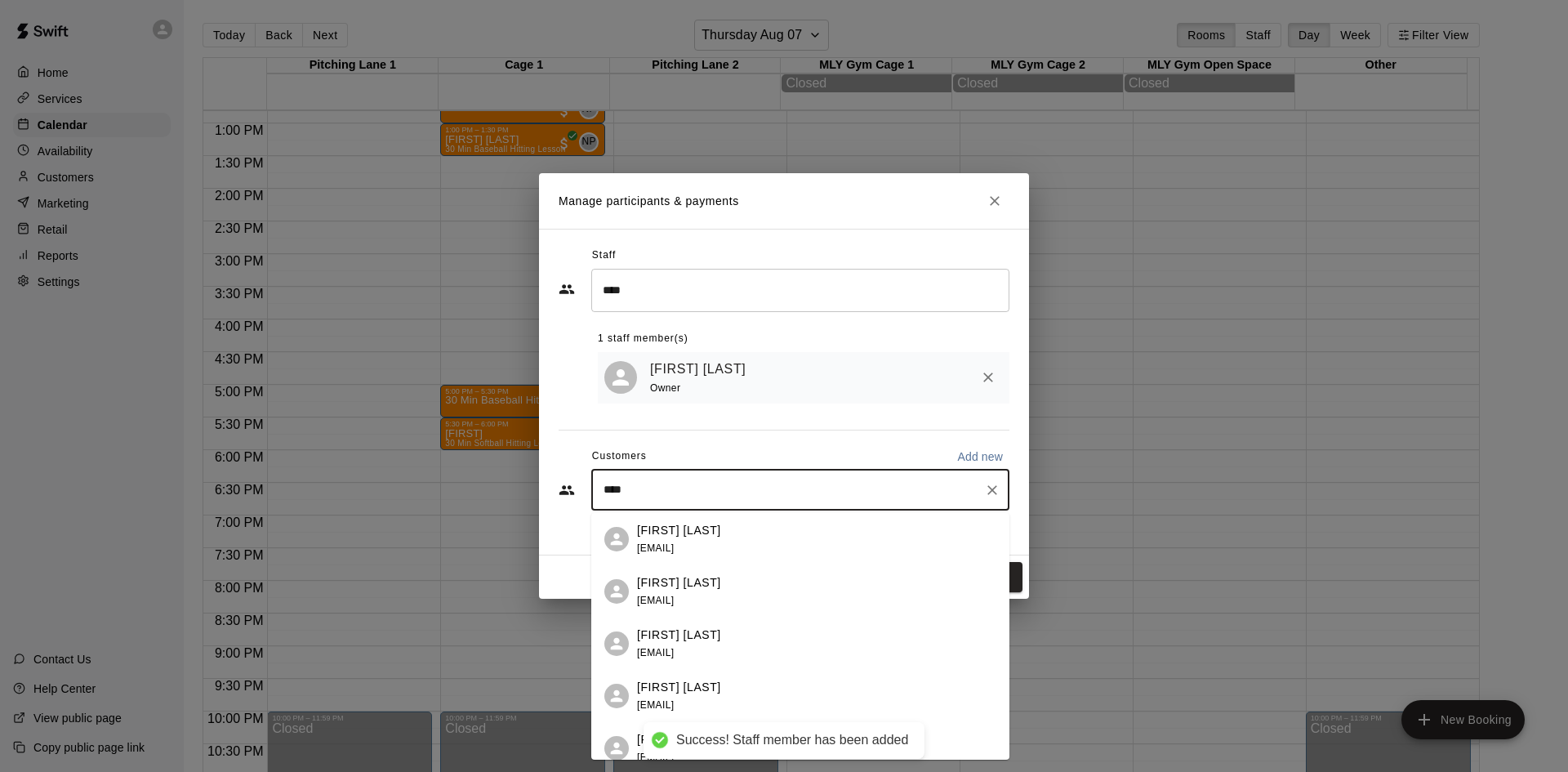 type on "****" 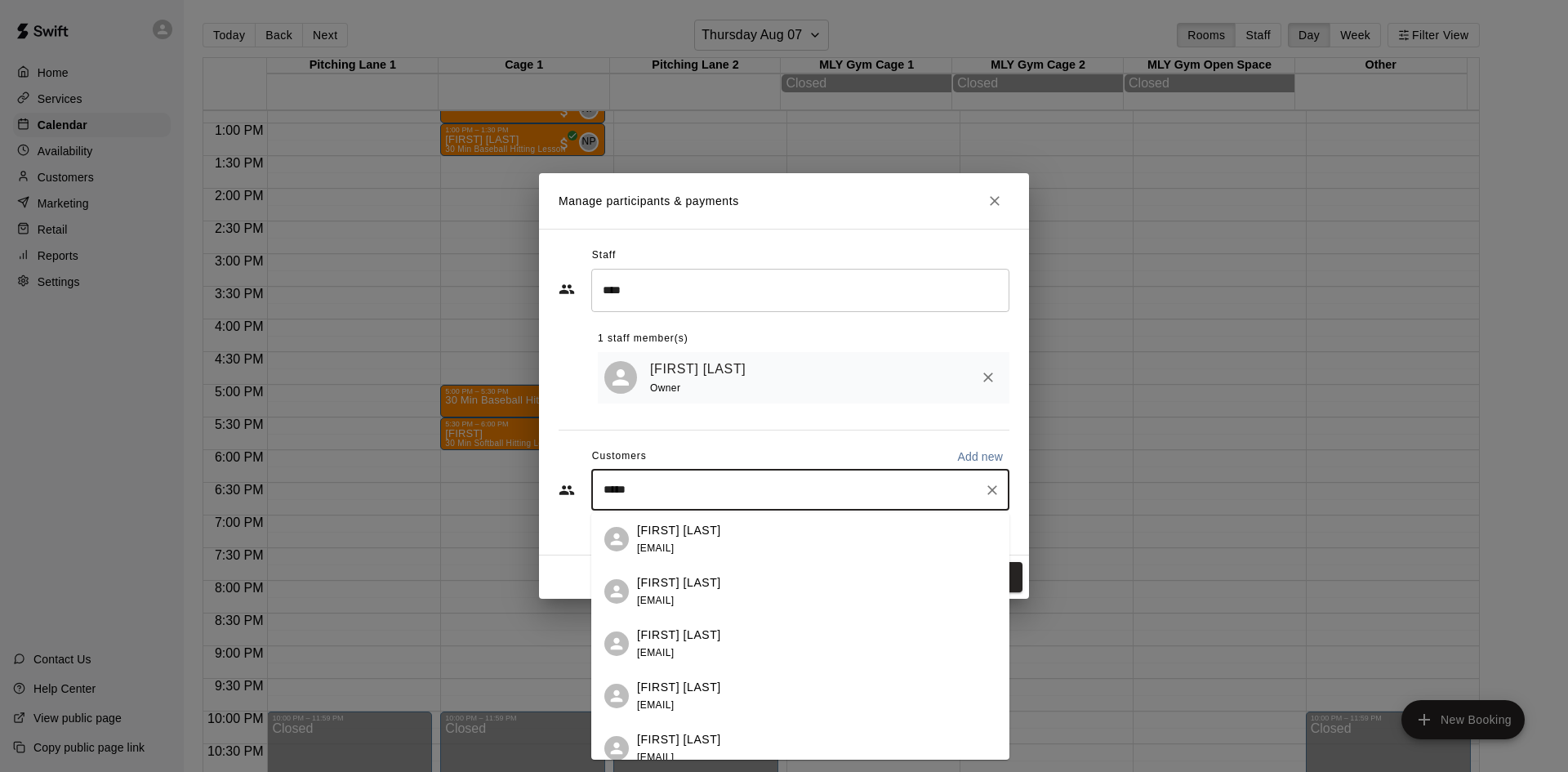 click on "[FIRST] [LAST]" at bounding box center [679, 582] 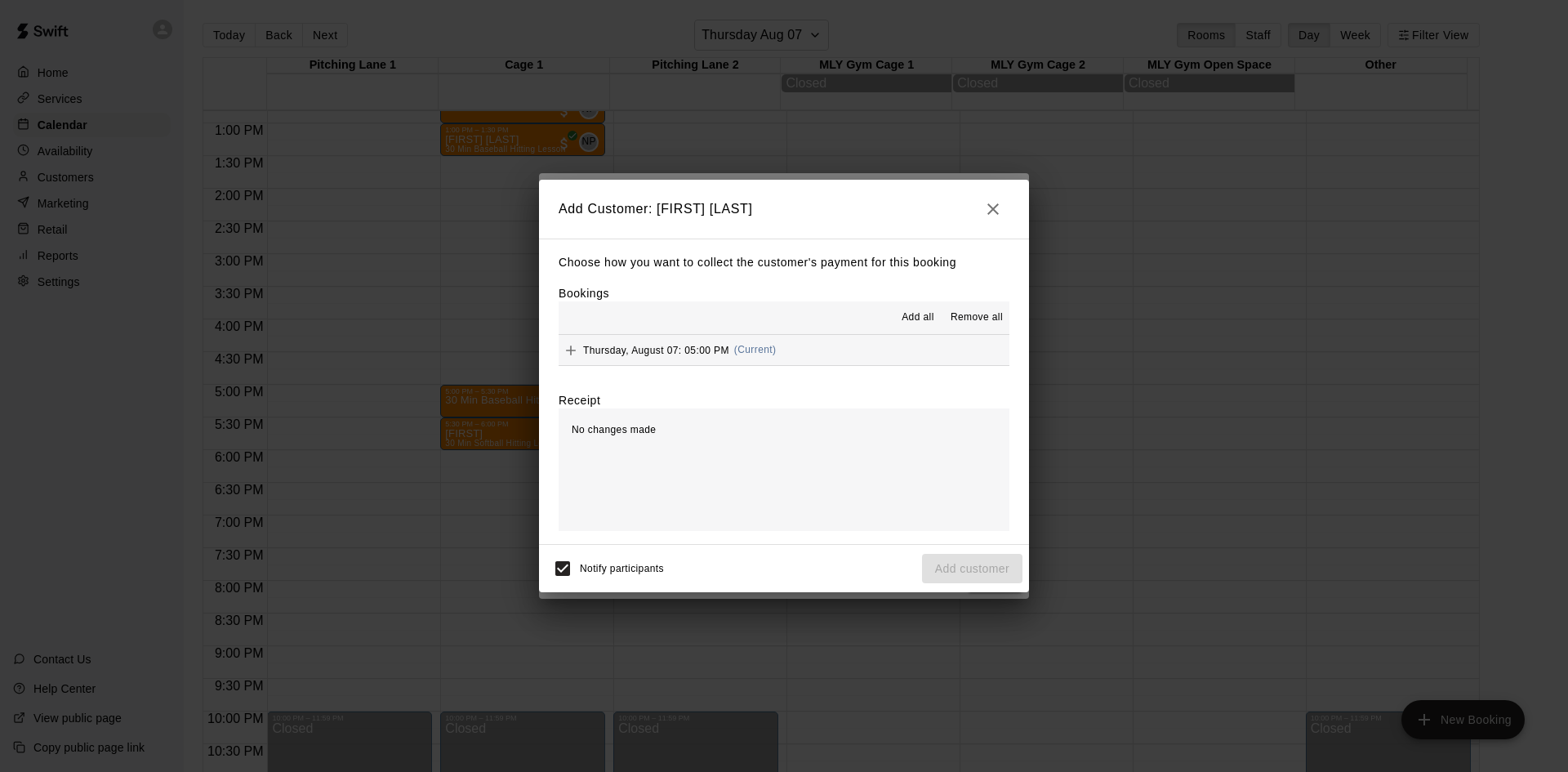 click on "Add all" at bounding box center (918, 318) 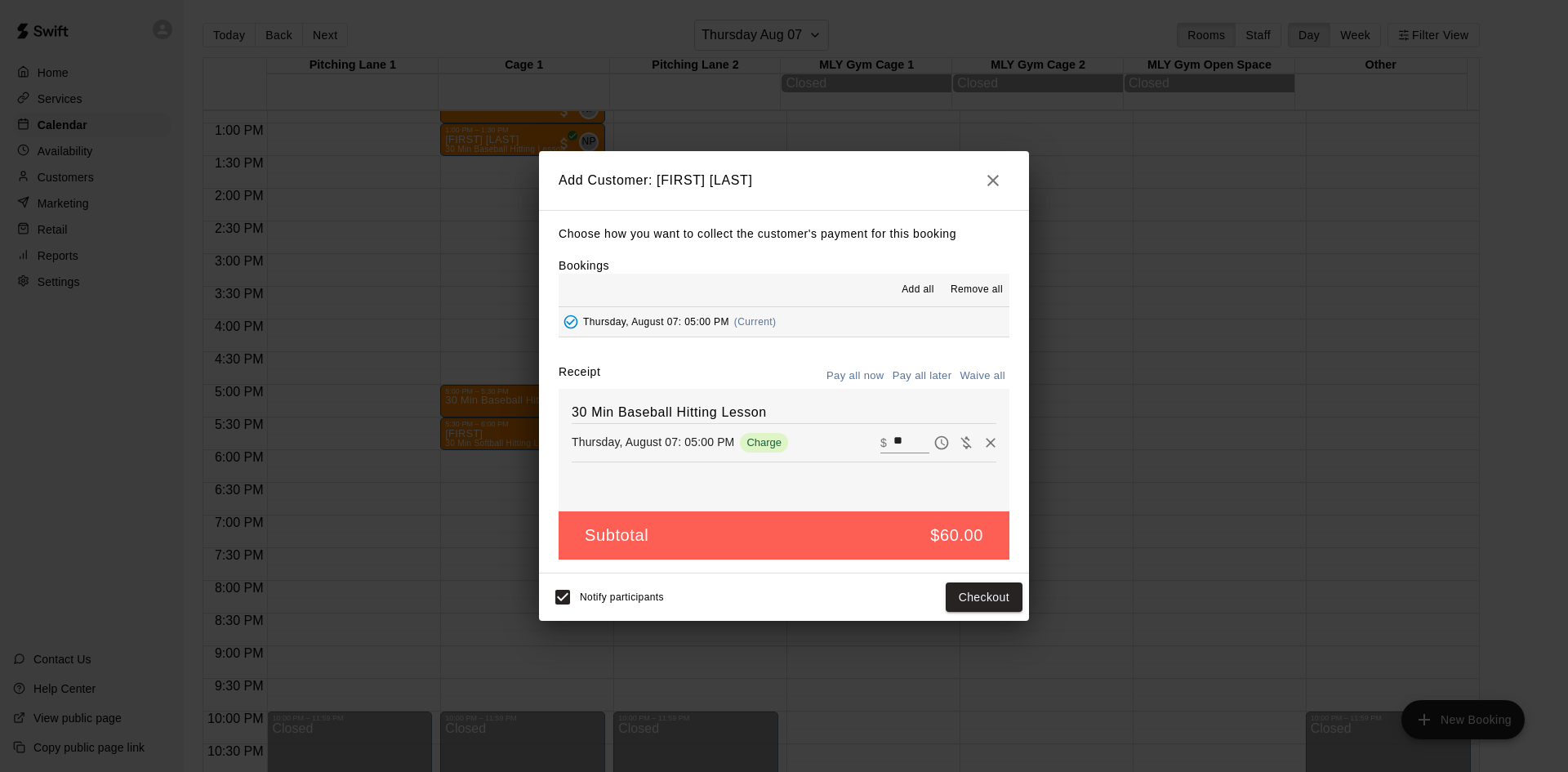click on "Pay all later" at bounding box center [922, 376] 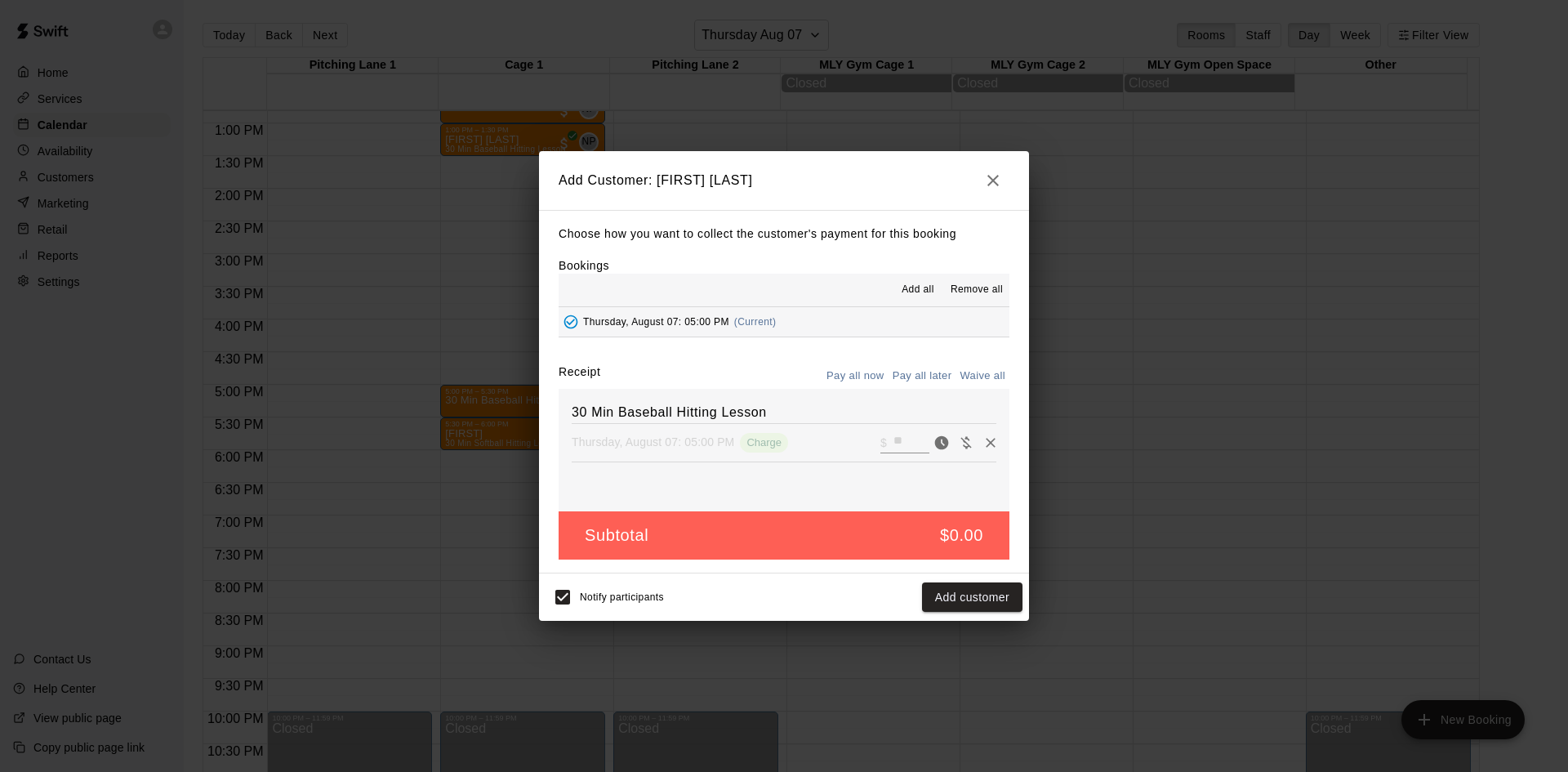 click on "Pay all now" at bounding box center [855, 376] 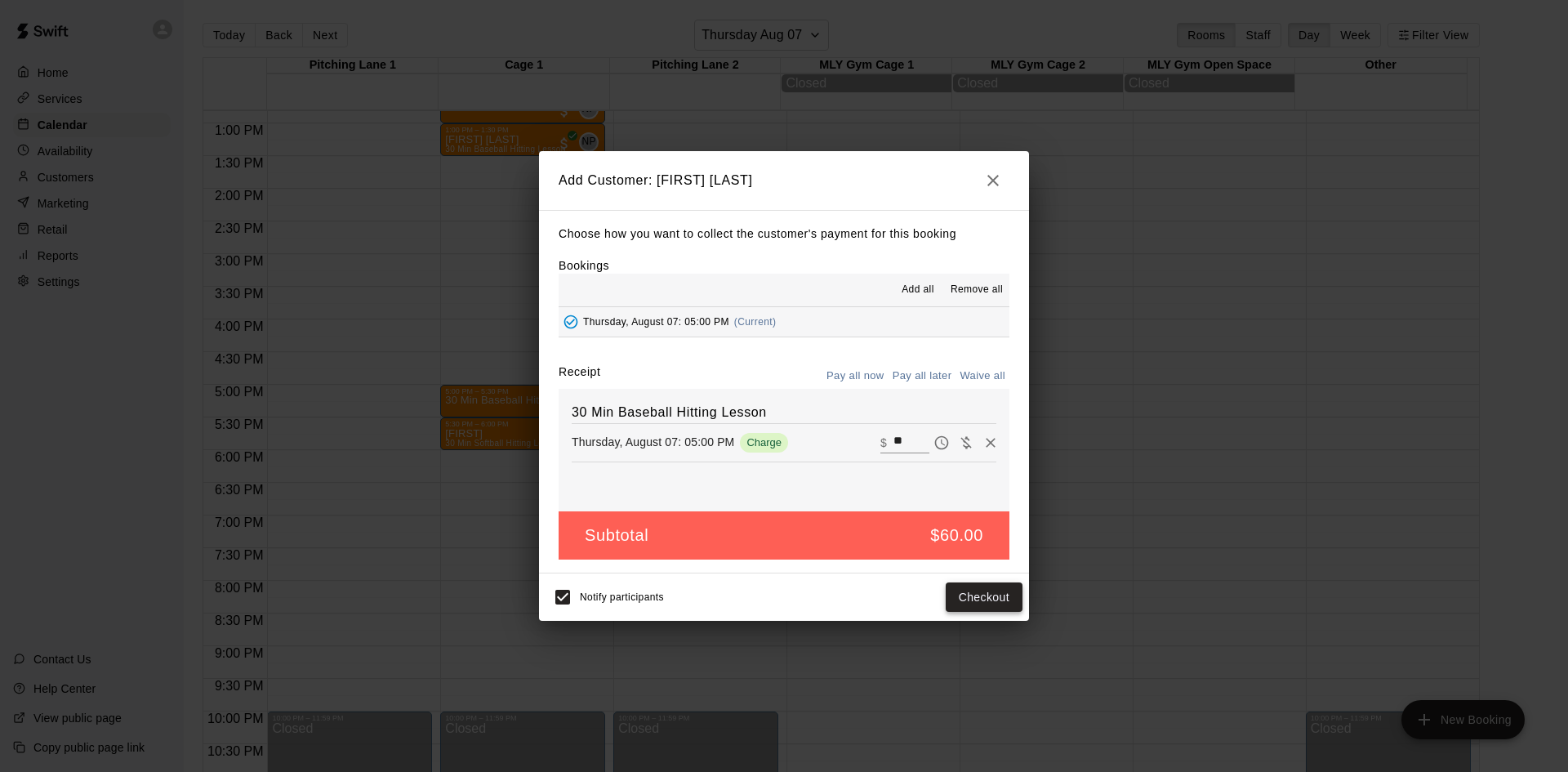 click on "Checkout" at bounding box center [984, 597] 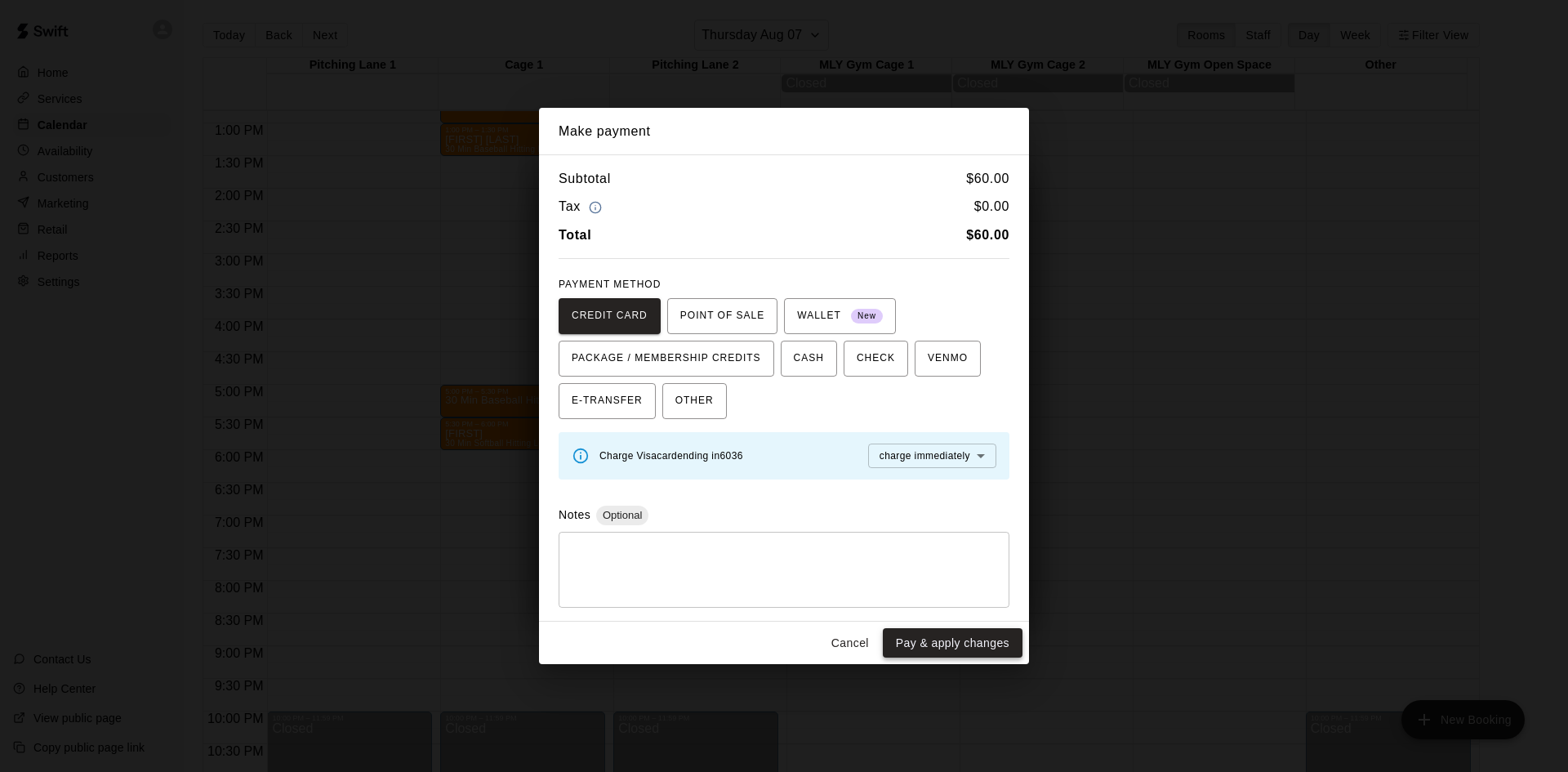 click on "Pay & apply changes" at bounding box center [952, 643] 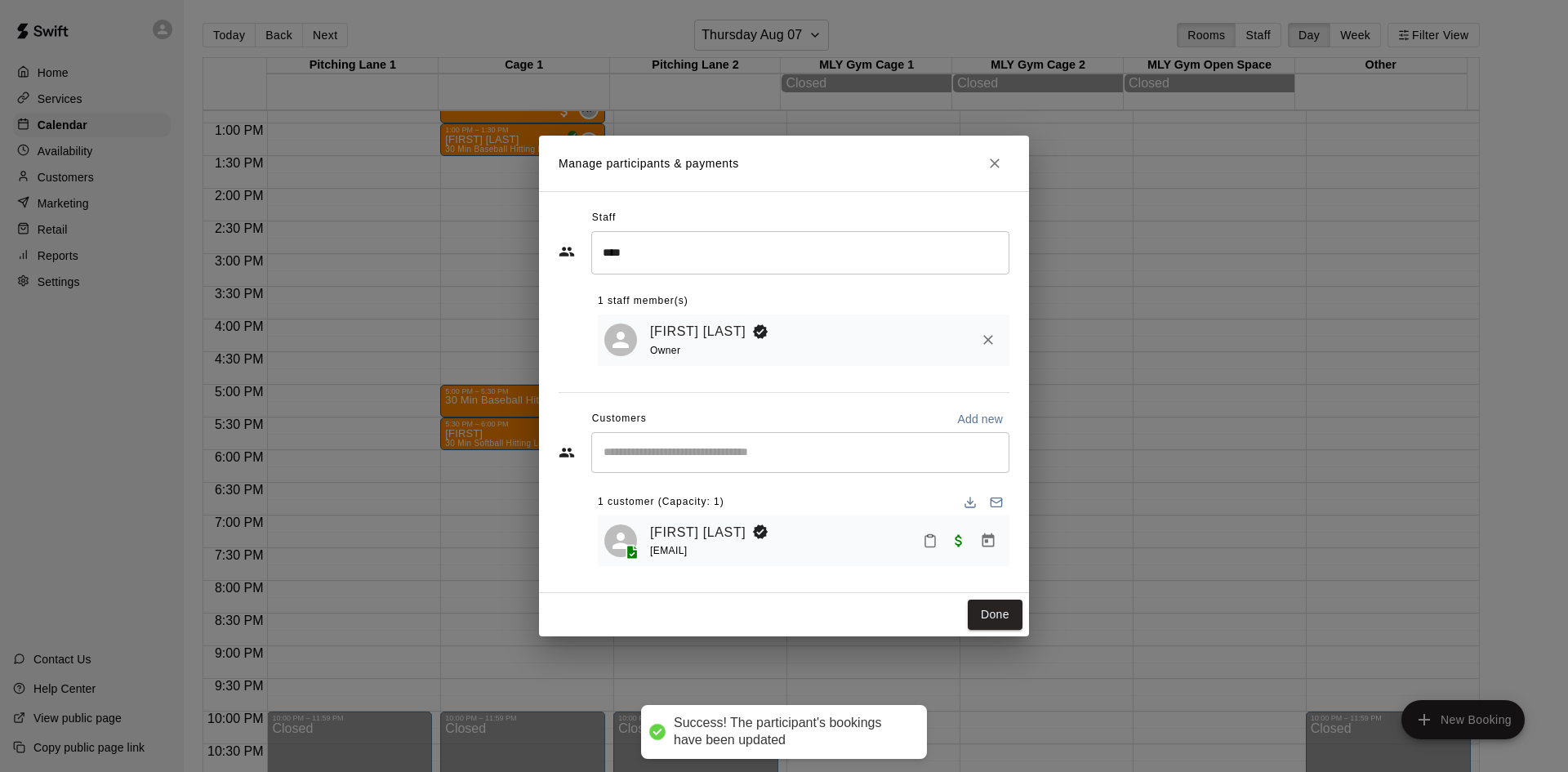click 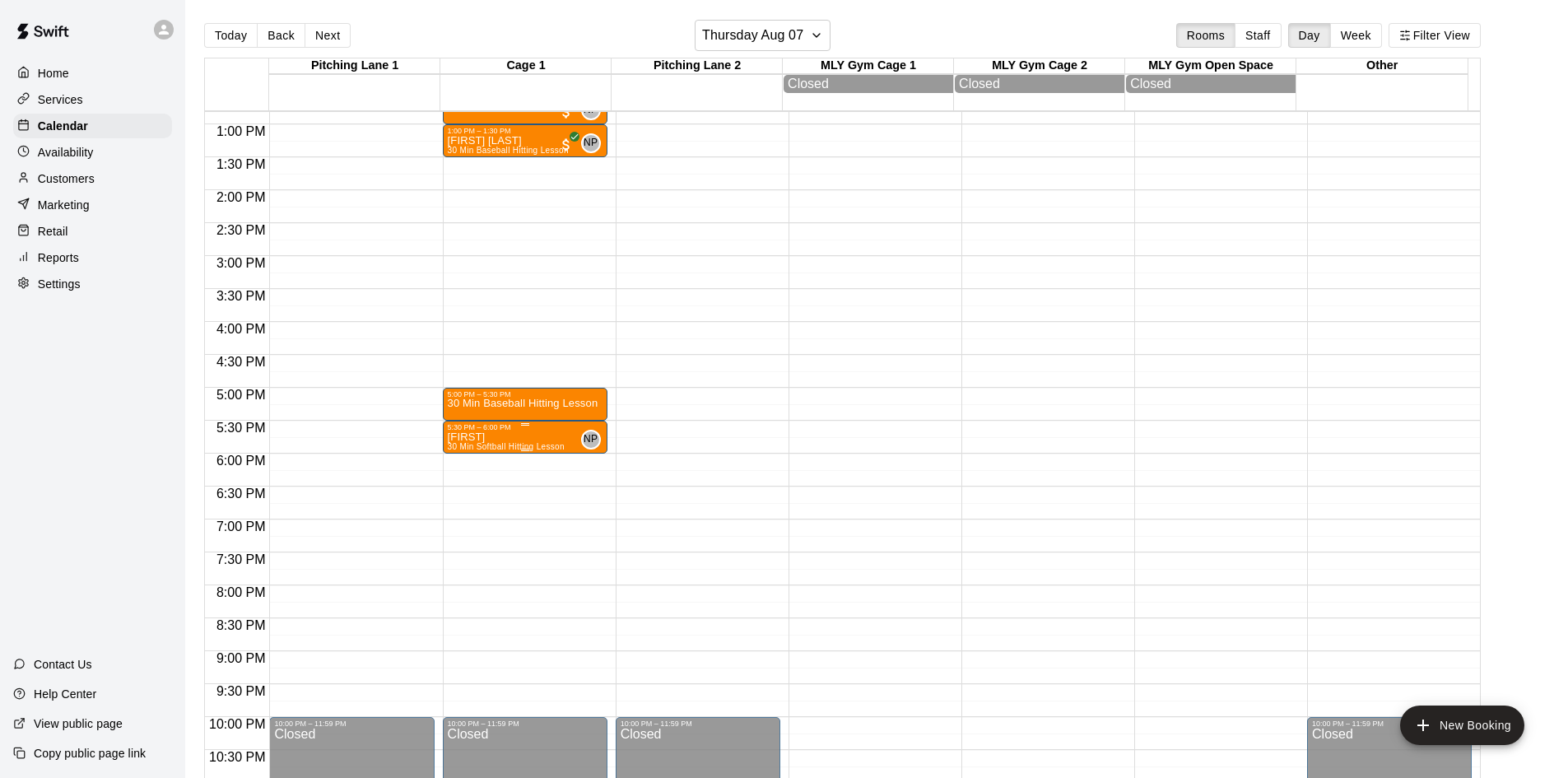 click on "[FIRST] 30 Min Softball Hitting Lesson" at bounding box center [506, 820] 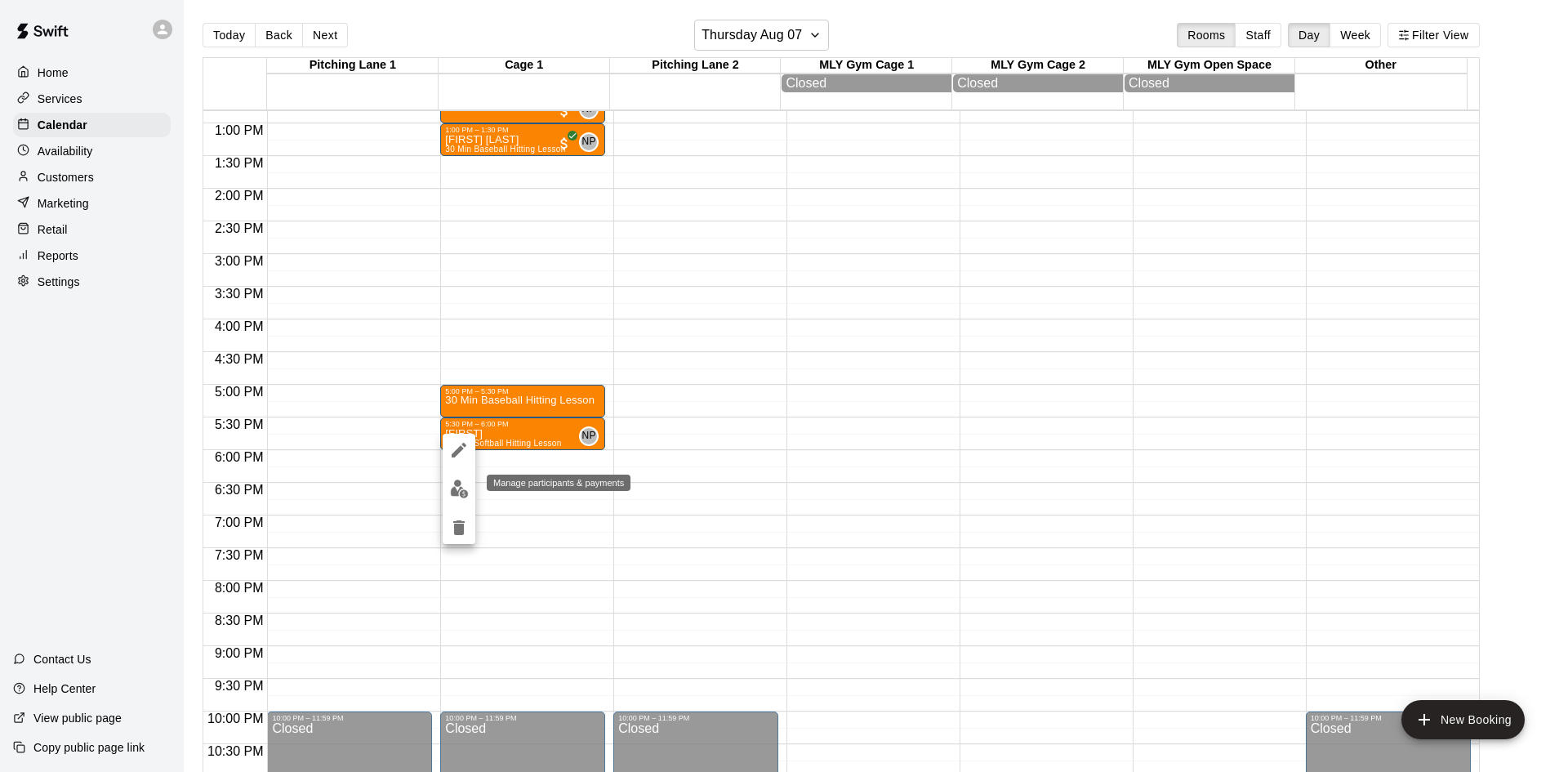 click at bounding box center [459, 489] 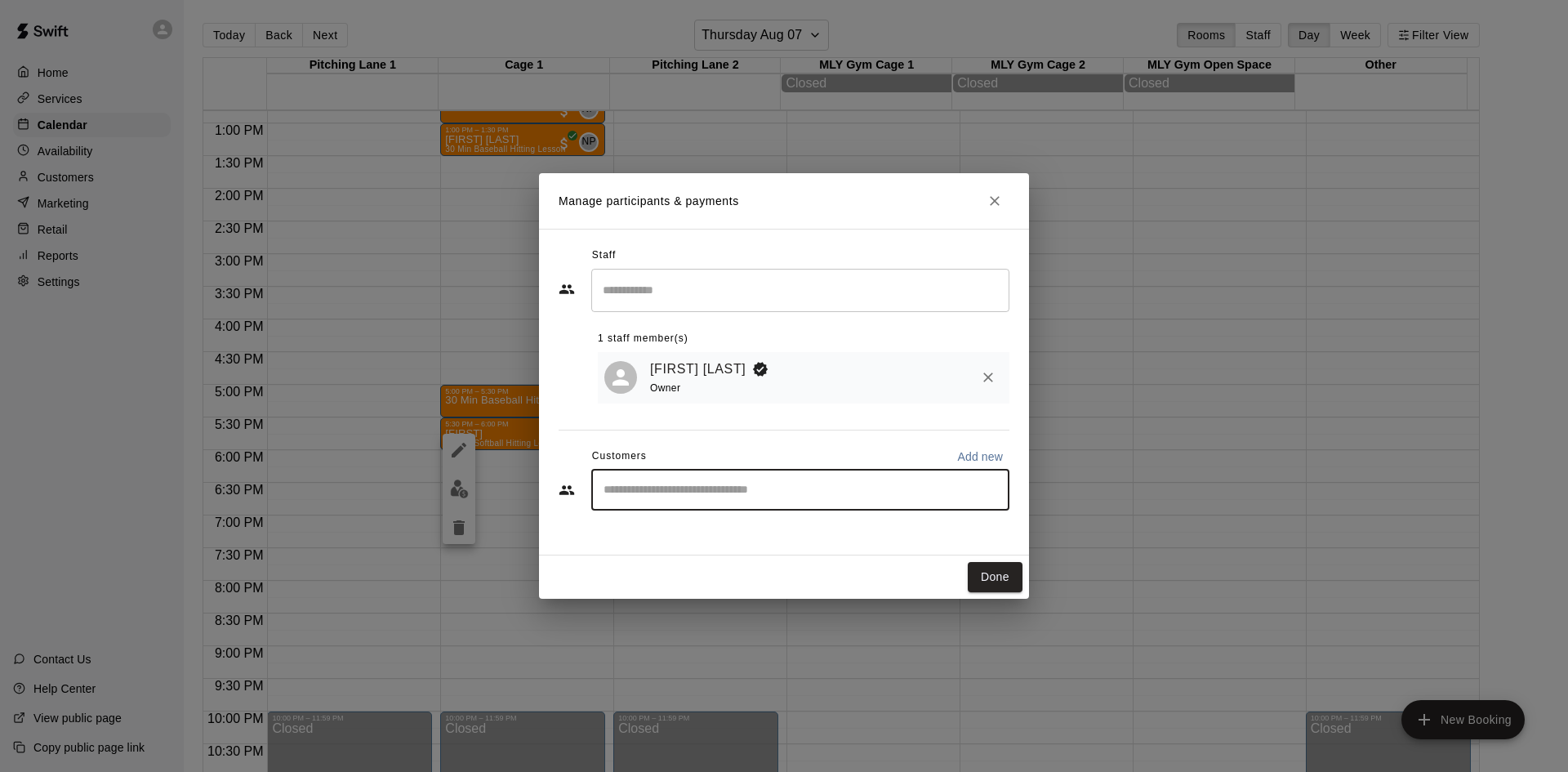 click at bounding box center [800, 490] 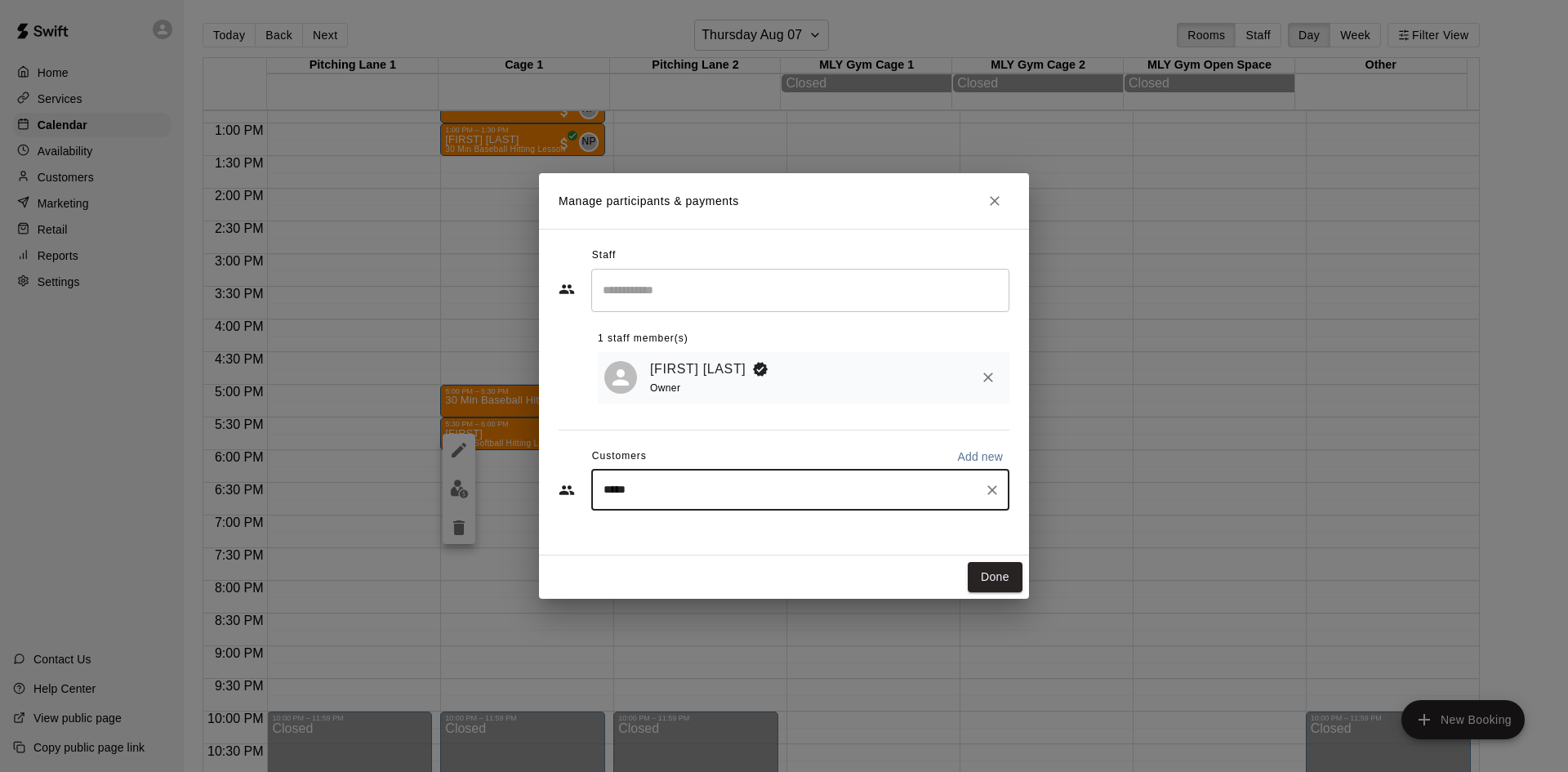 type on "******" 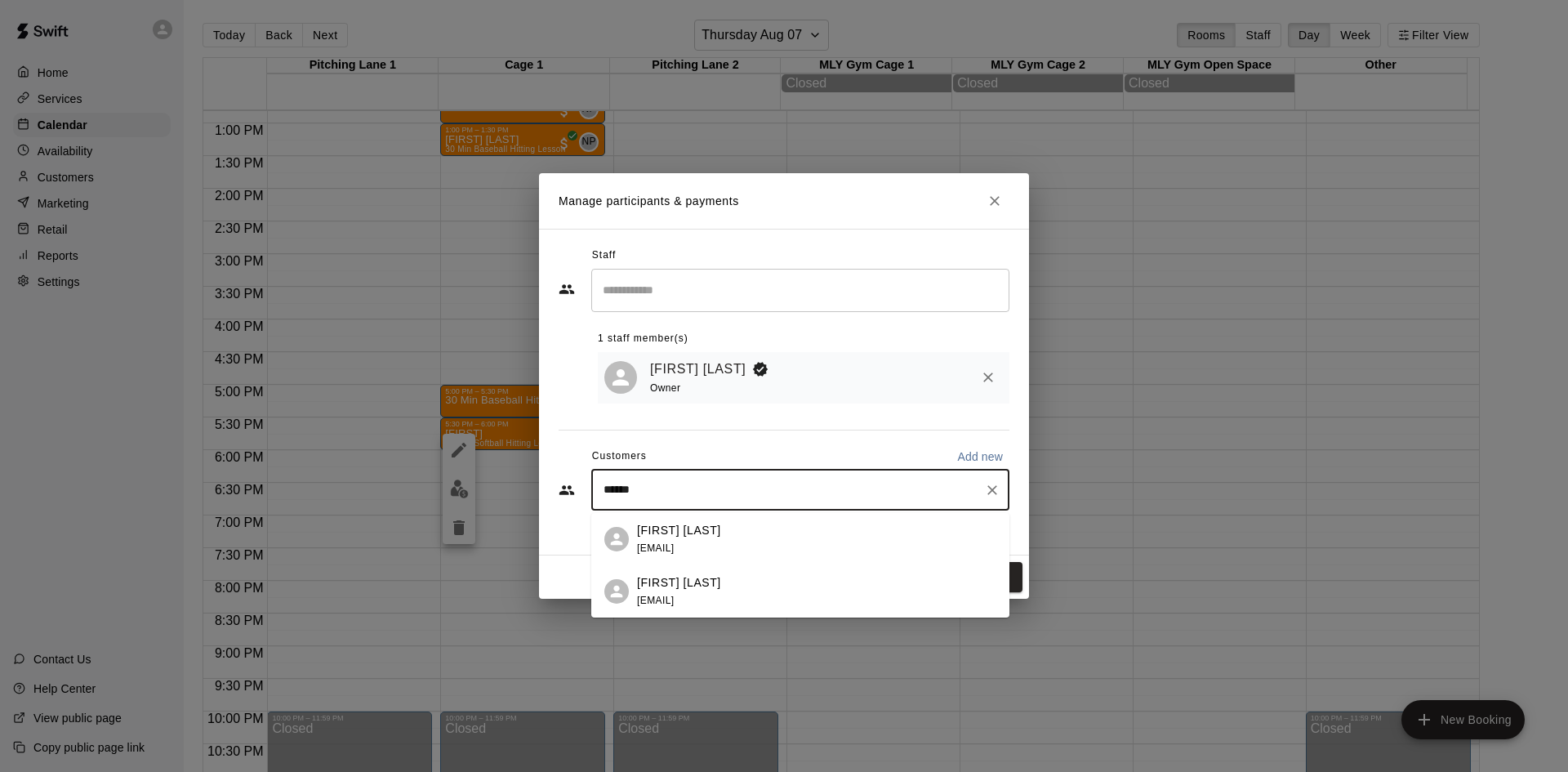 click on "[FIRST] [LAST] [EMAIL]" at bounding box center (679, 539) 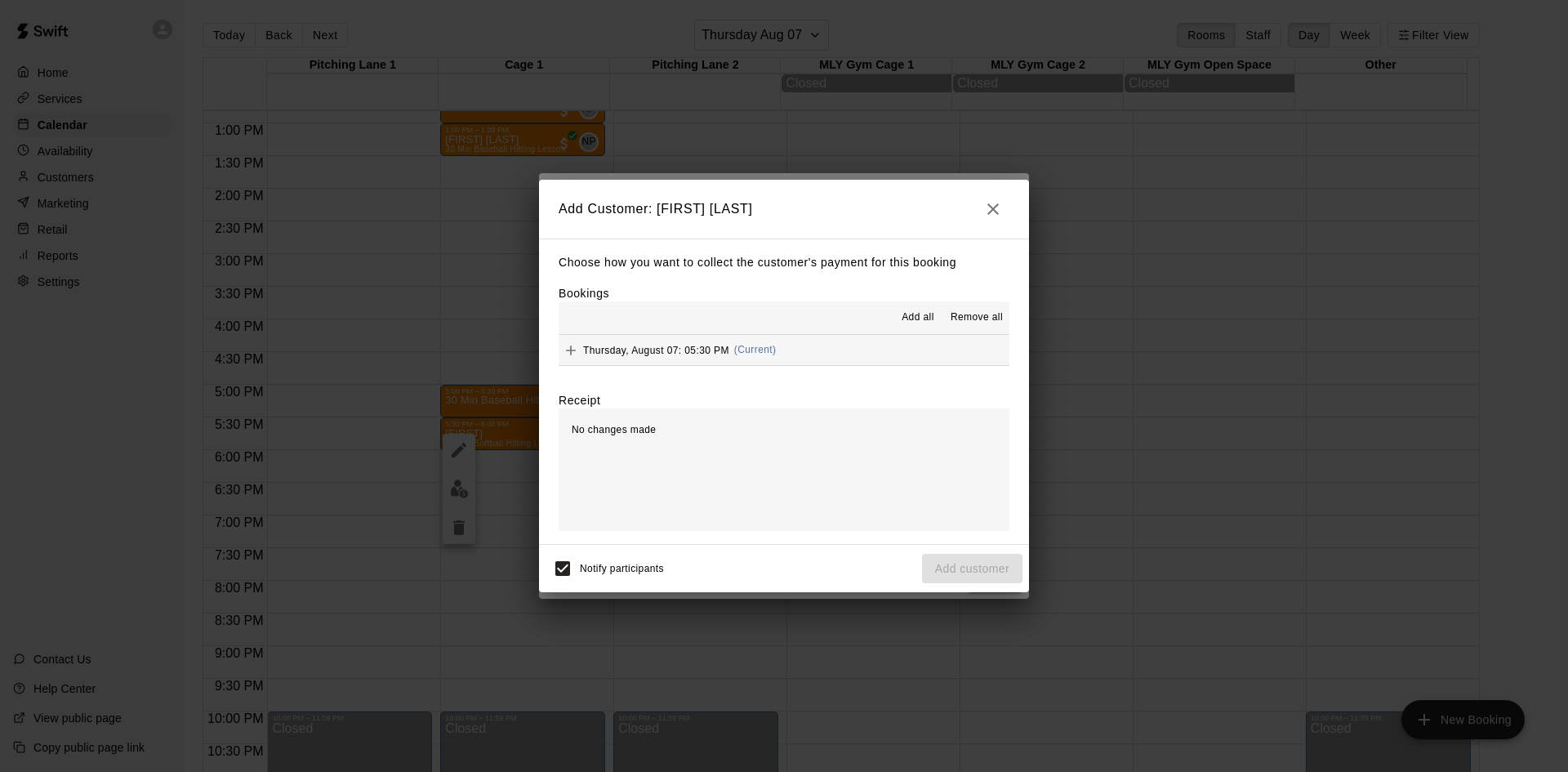 click on "Add all" at bounding box center [918, 318] 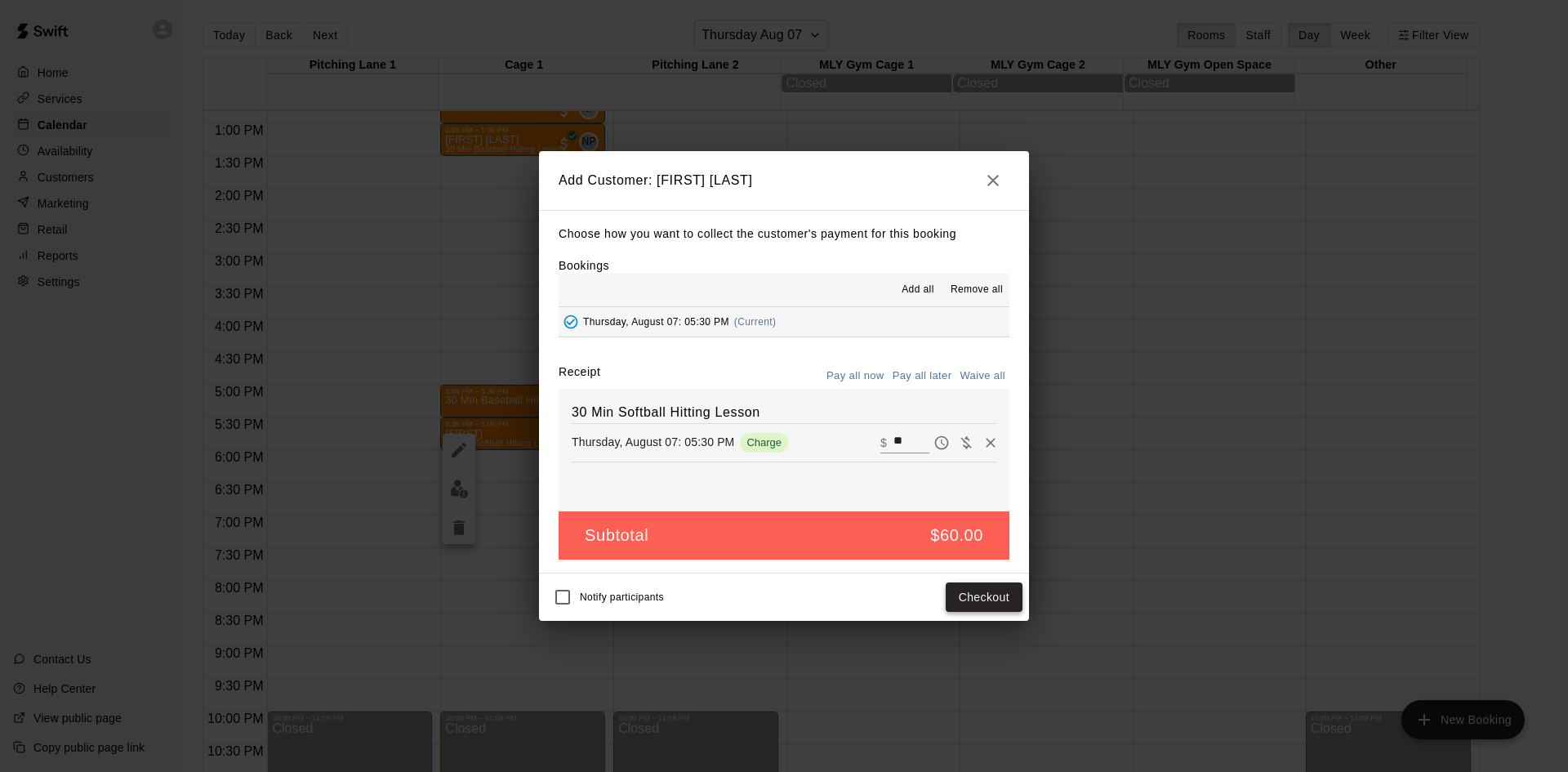 click on "Checkout" at bounding box center [984, 597] 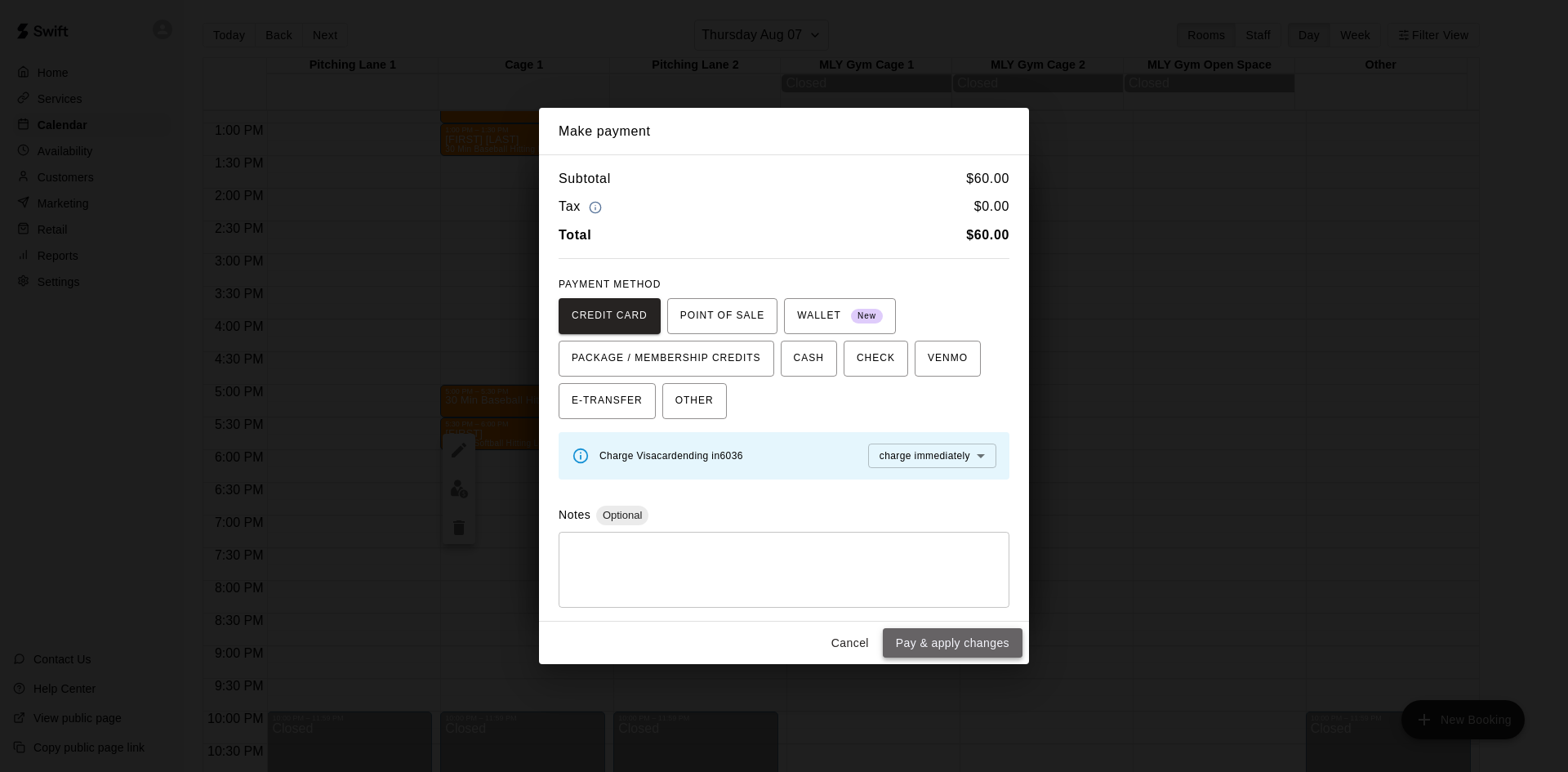 click on "Pay & apply changes" at bounding box center [952, 643] 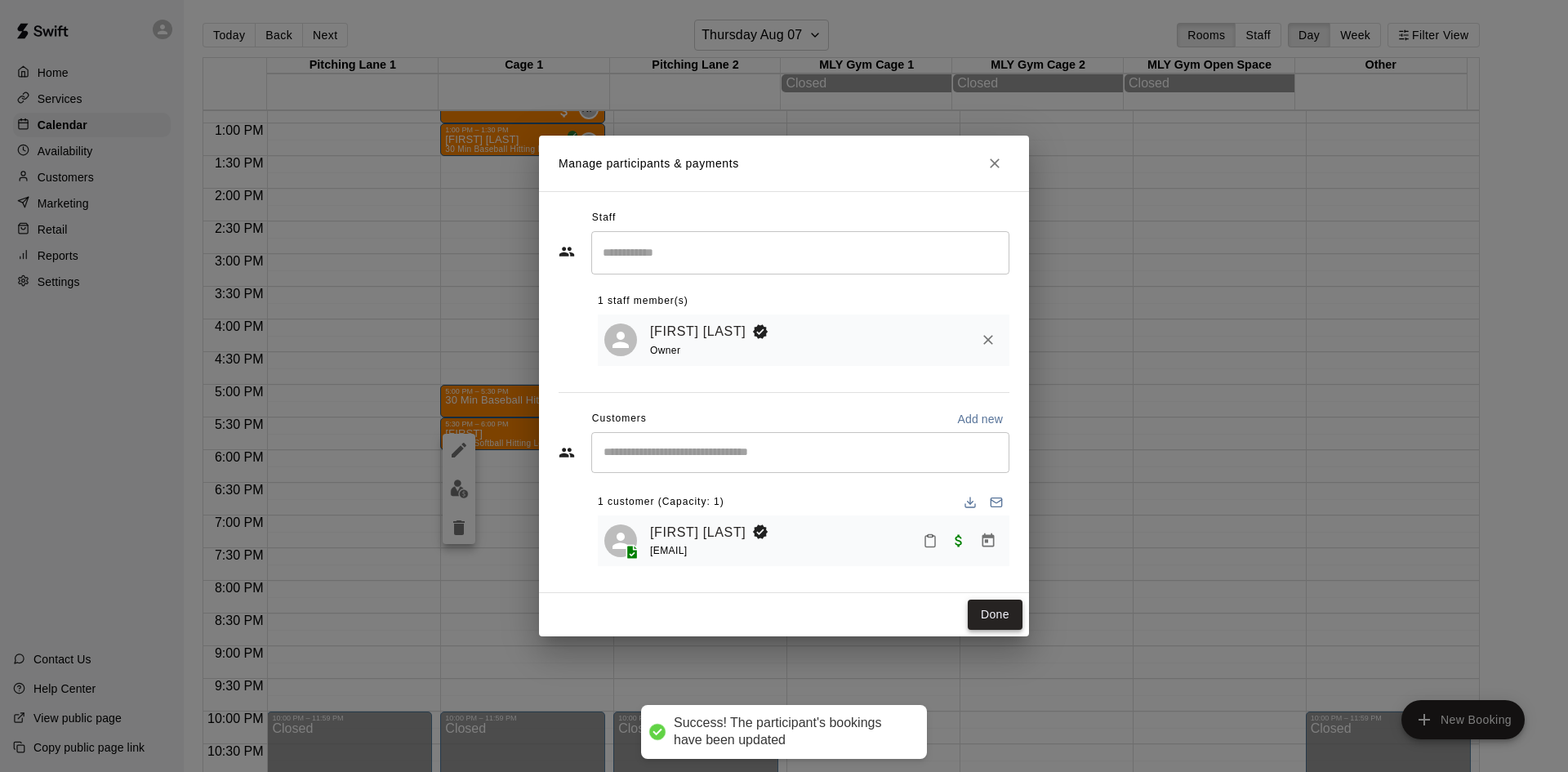 click on "Done" at bounding box center (995, 614) 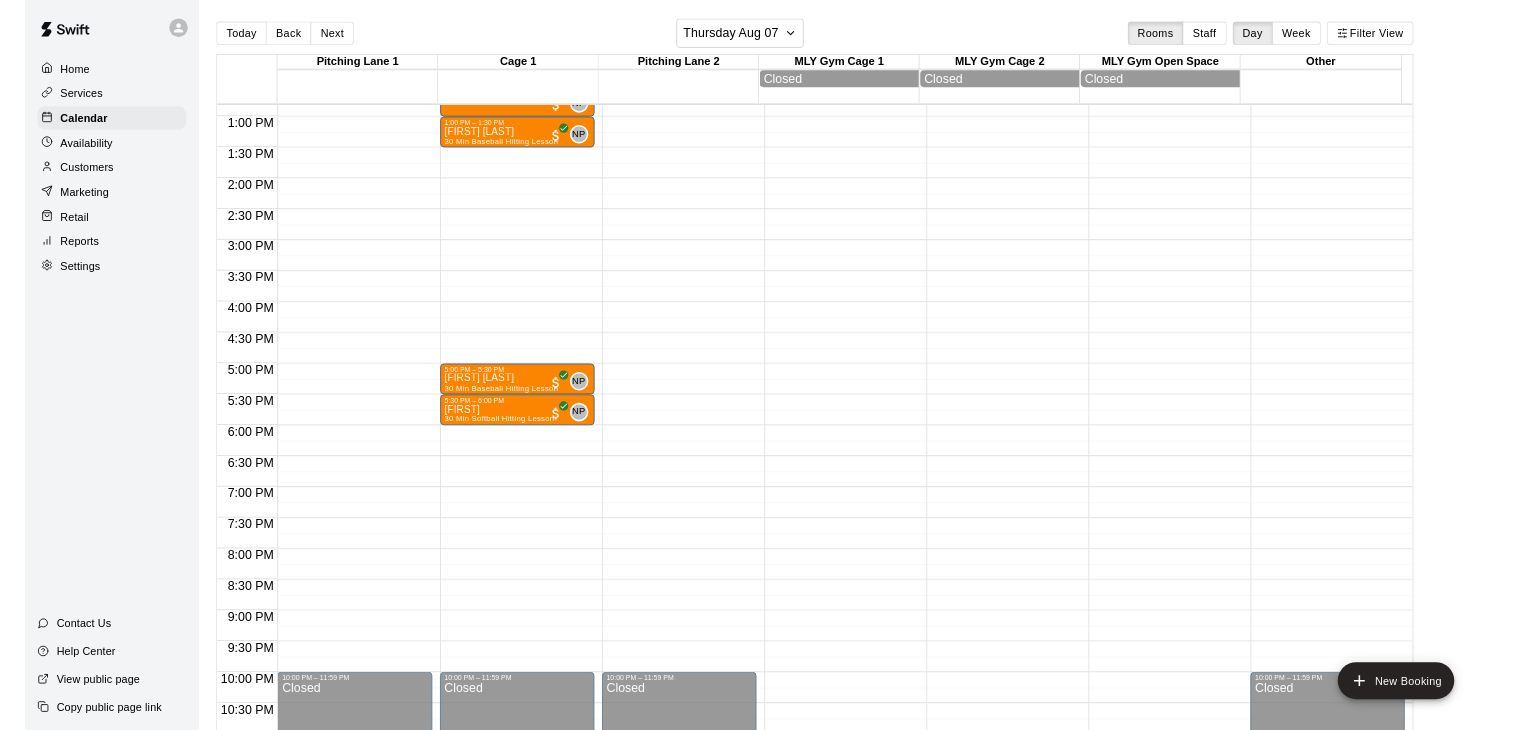 scroll, scrollTop: 1024, scrollLeft: 0, axis: vertical 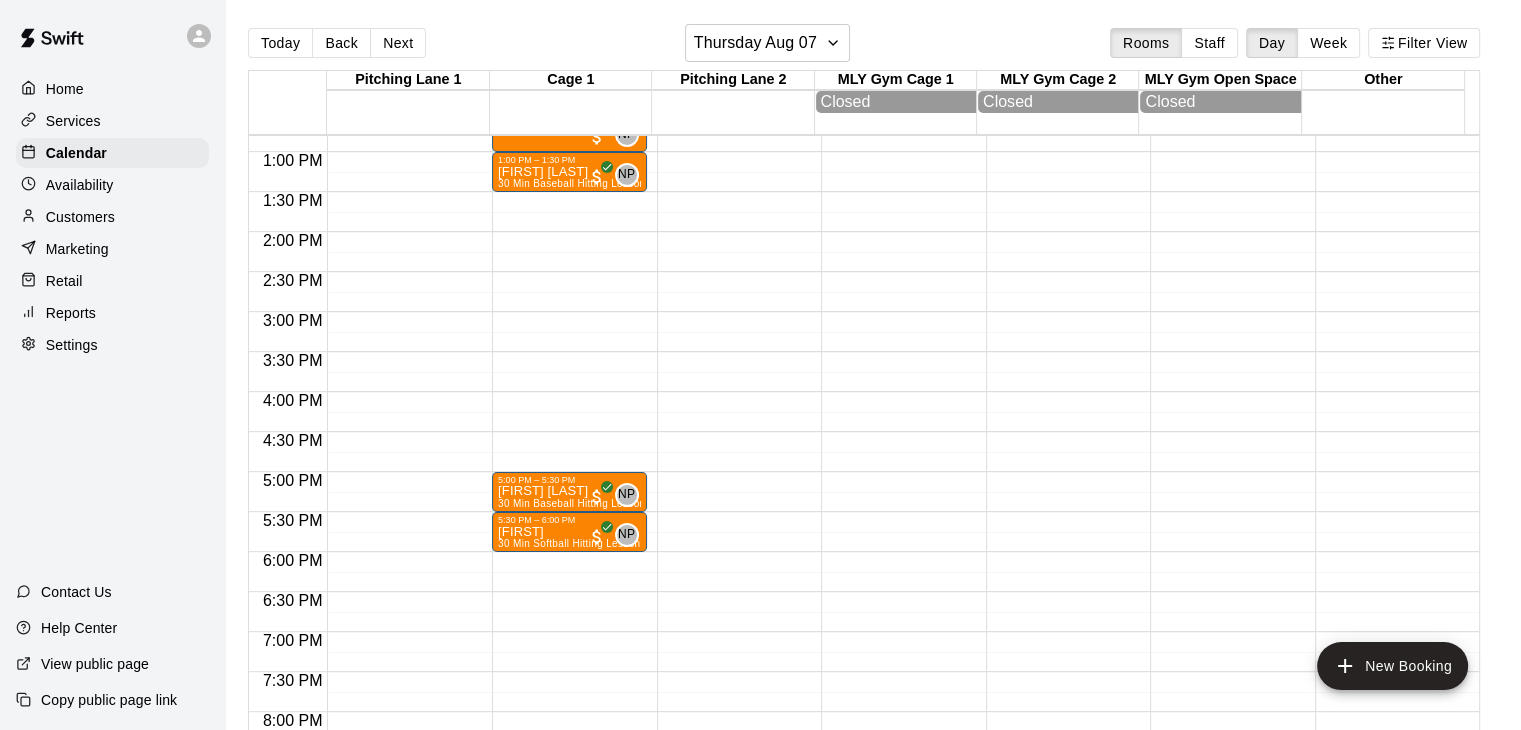 click on "Customers" at bounding box center (80, 217) 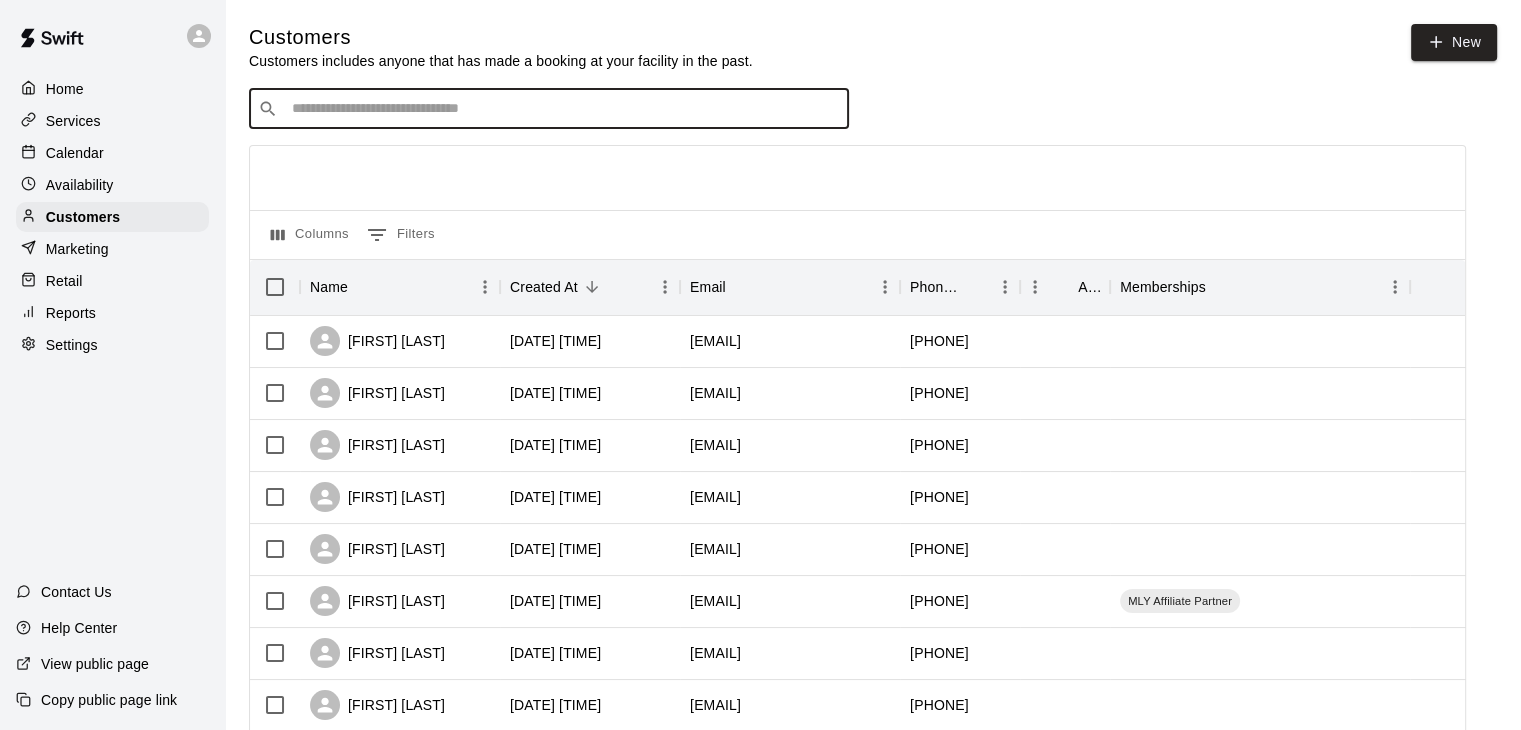 click at bounding box center (563, 109) 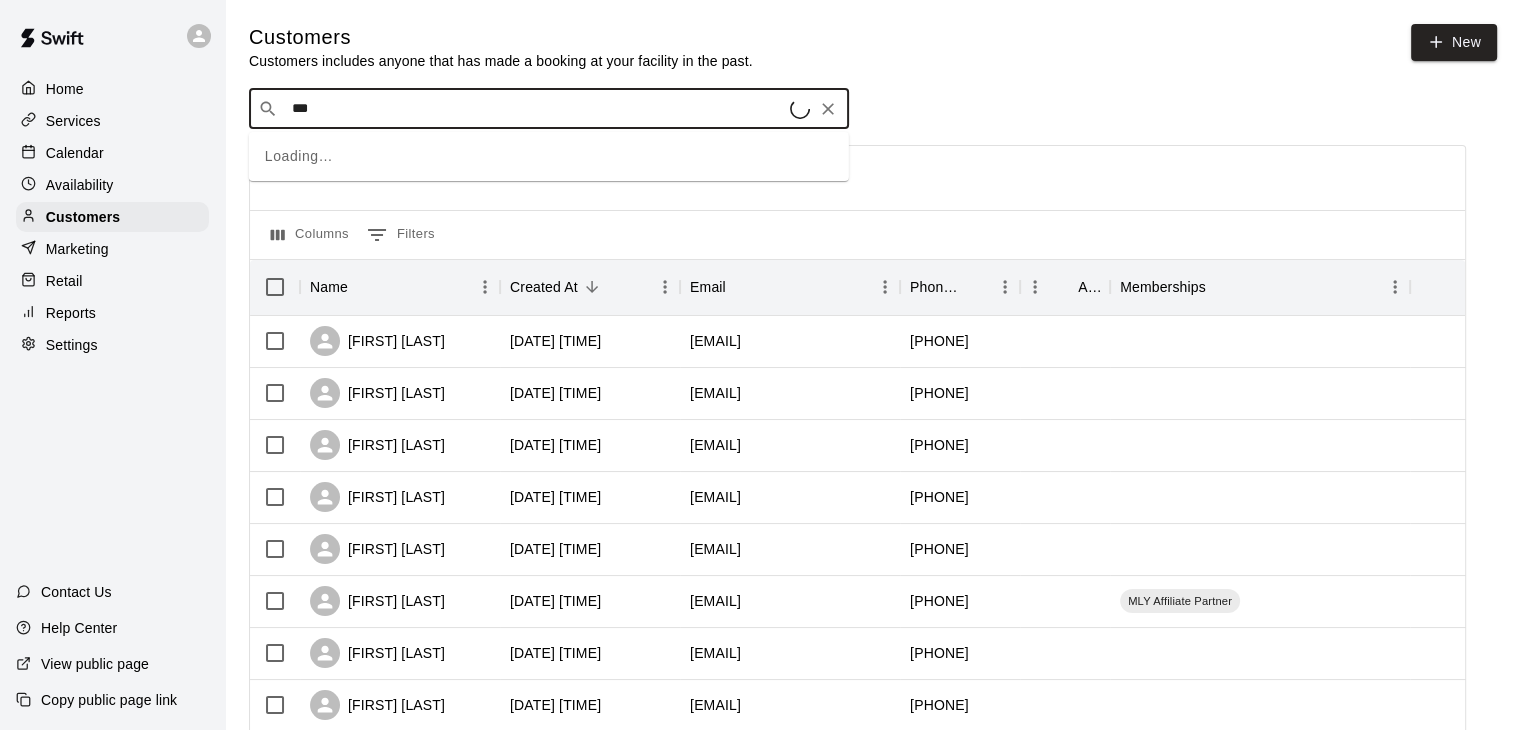 type on "****" 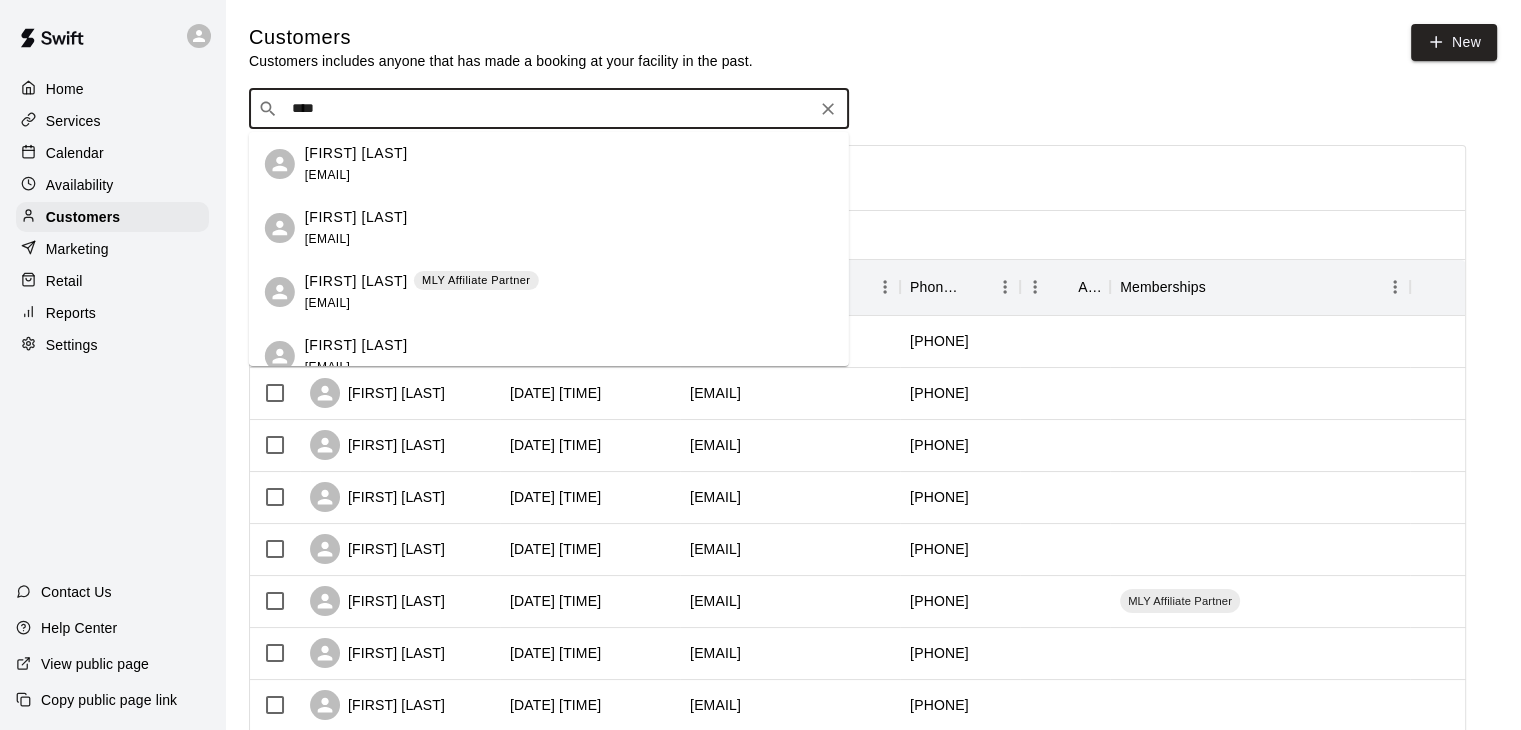 click on "[FIRST] [LAST]" at bounding box center (356, 217) 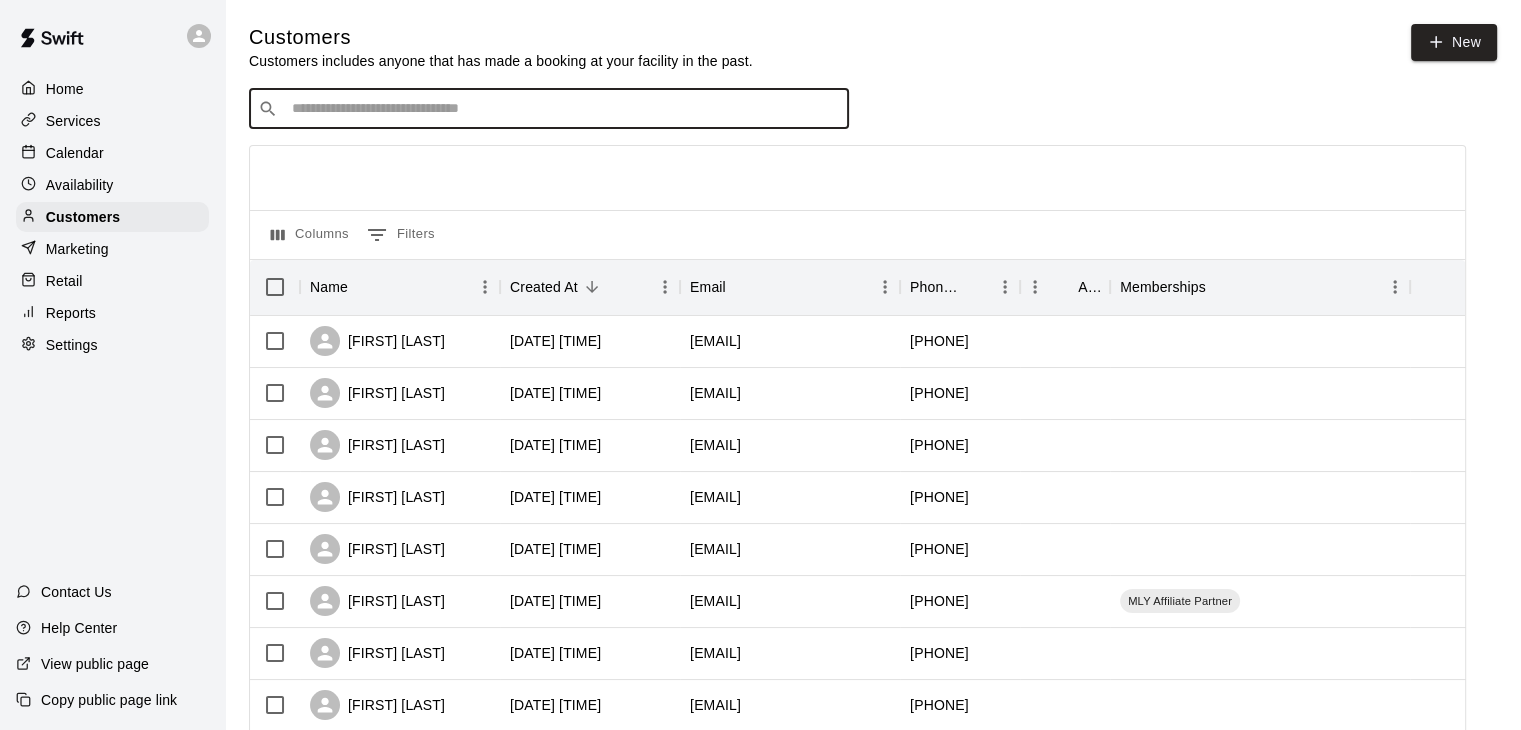 click at bounding box center [563, 109] 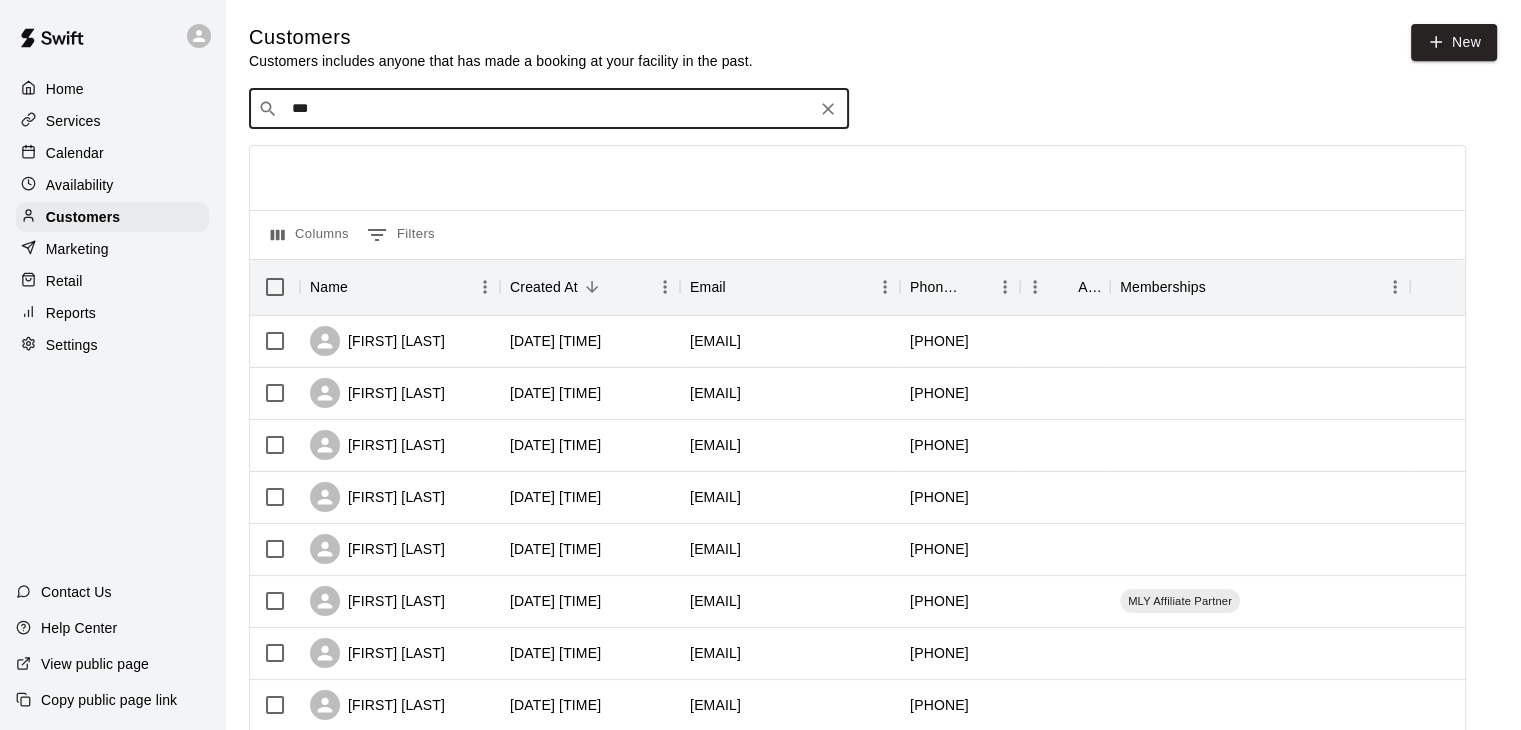 type on "****" 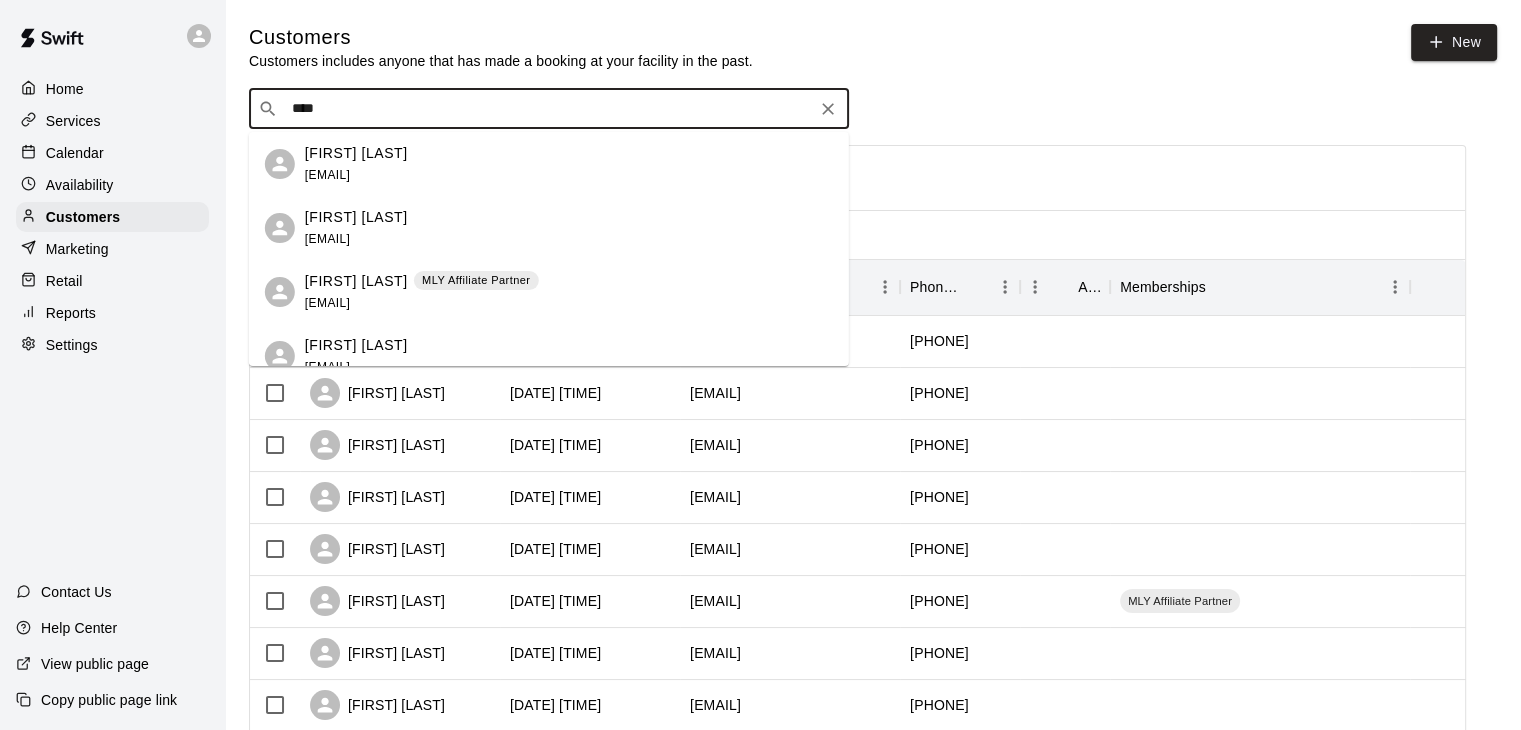 click on "[FIRST] [LAST]" at bounding box center [356, 281] 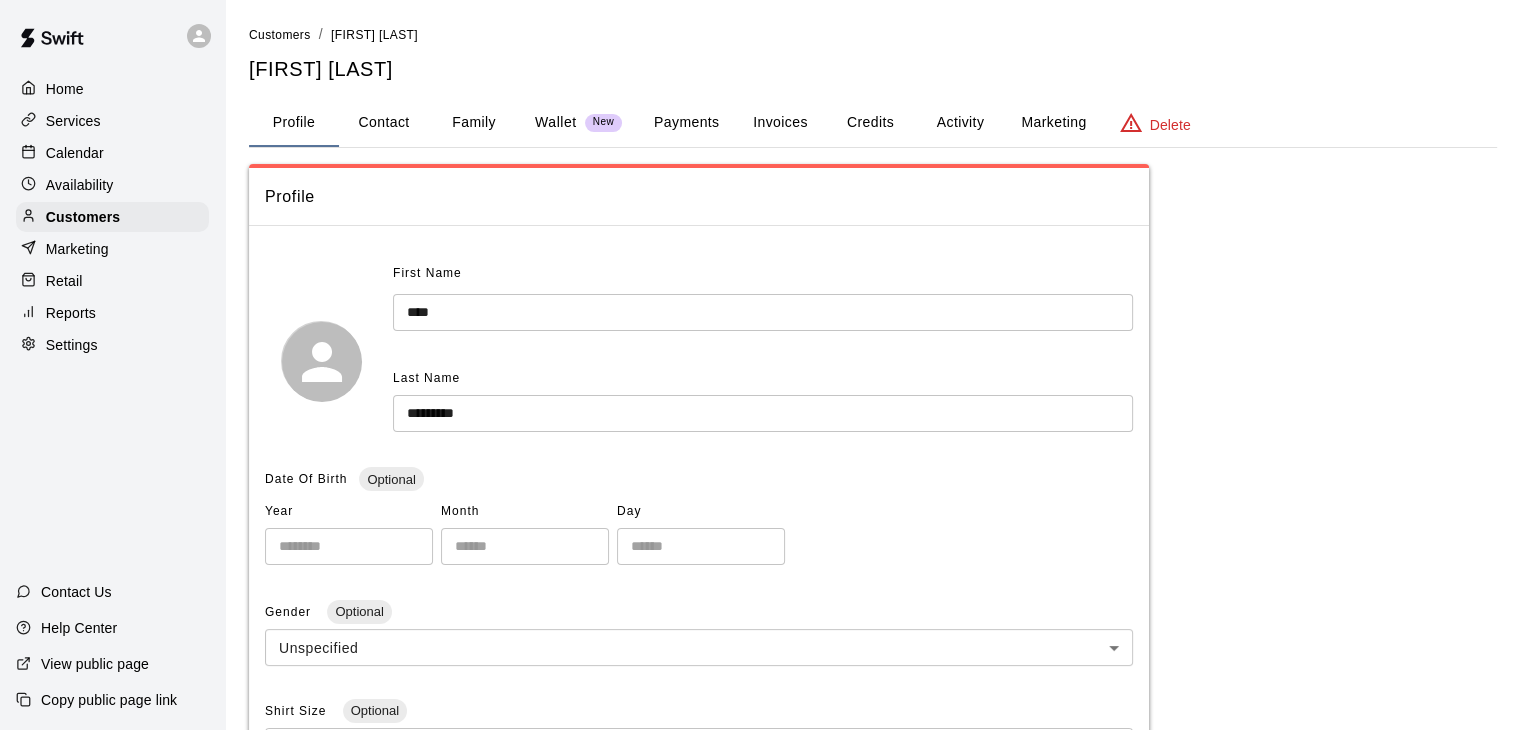 click on "Family" at bounding box center (474, 123) 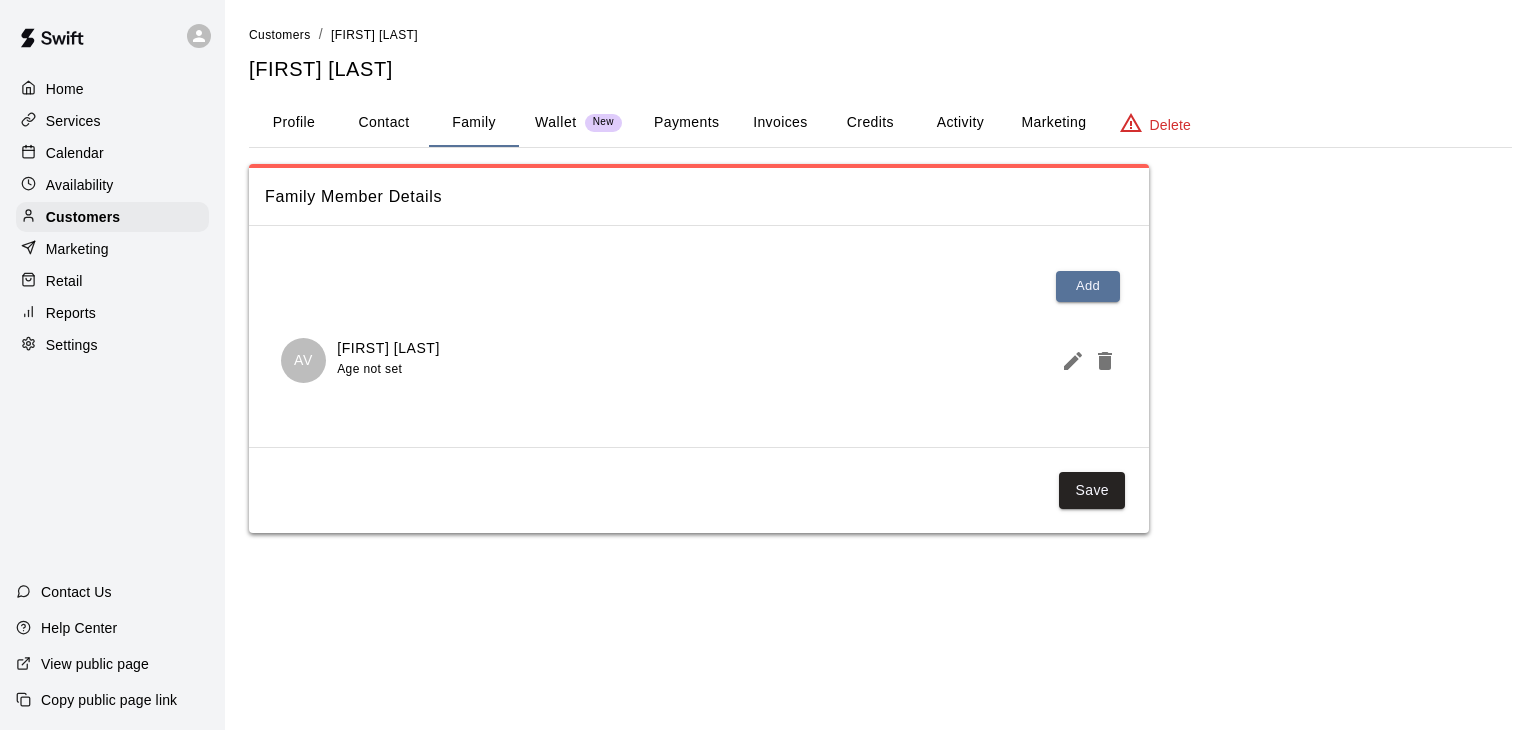 click on "Contact" at bounding box center [384, 123] 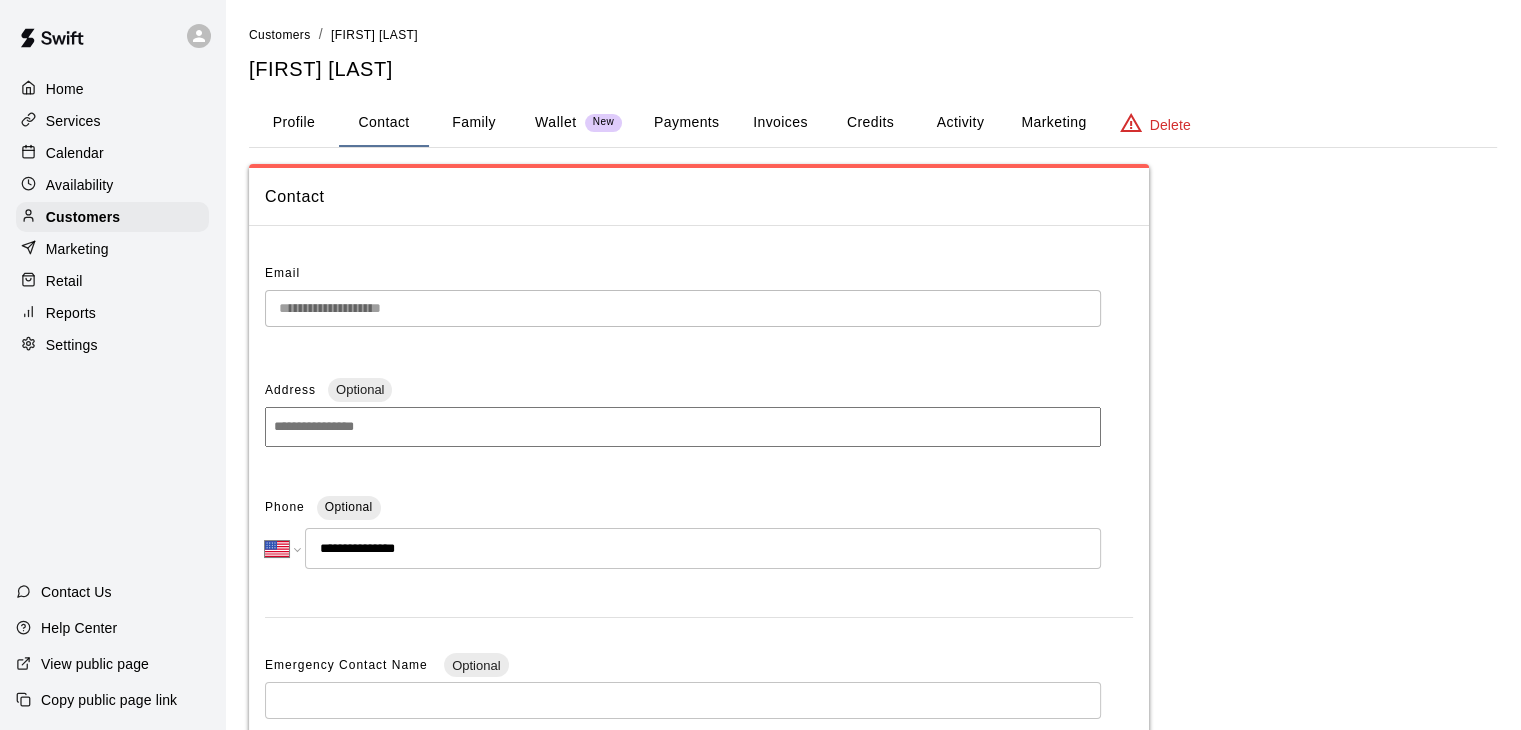 click on "**********" at bounding box center [760, 571] 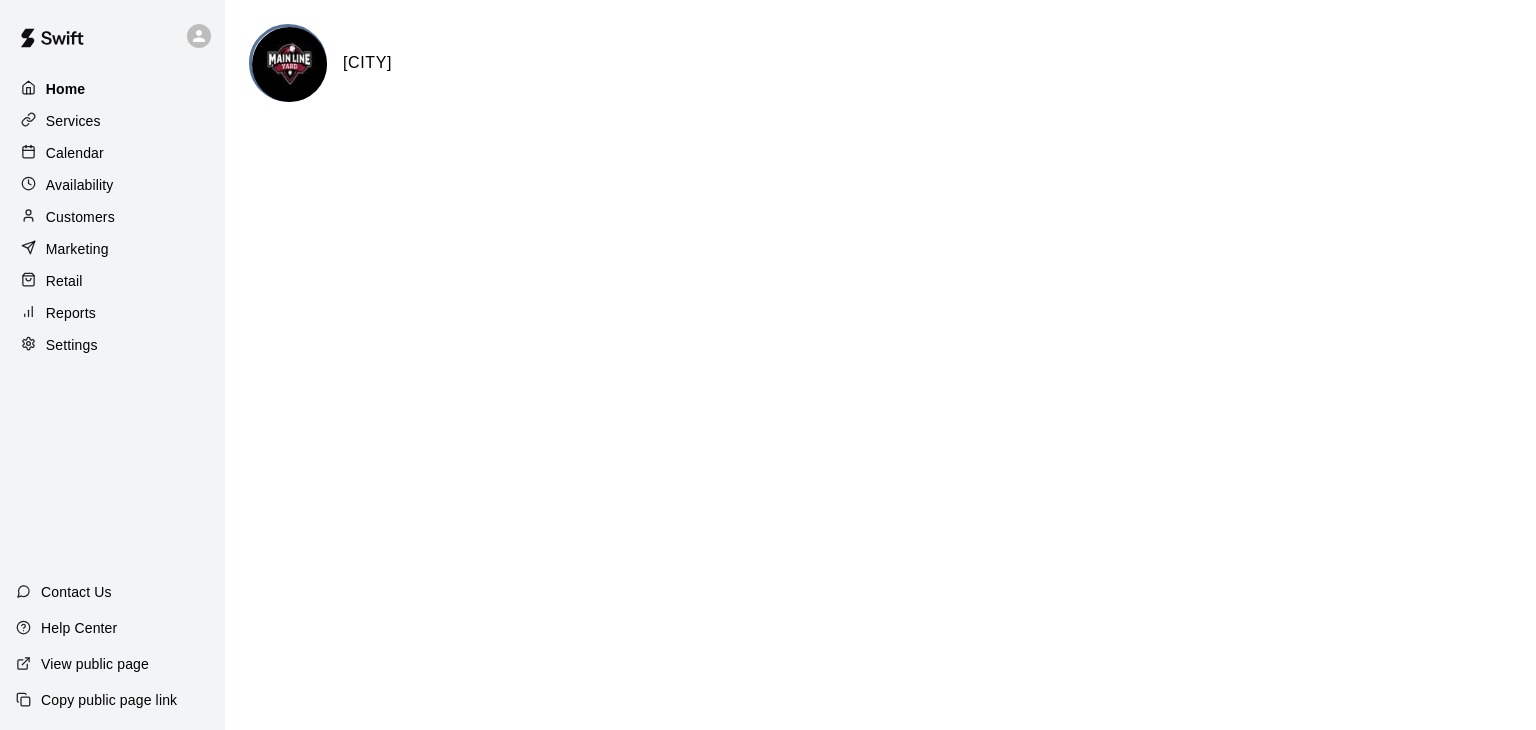 click on "Home" at bounding box center [112, 89] 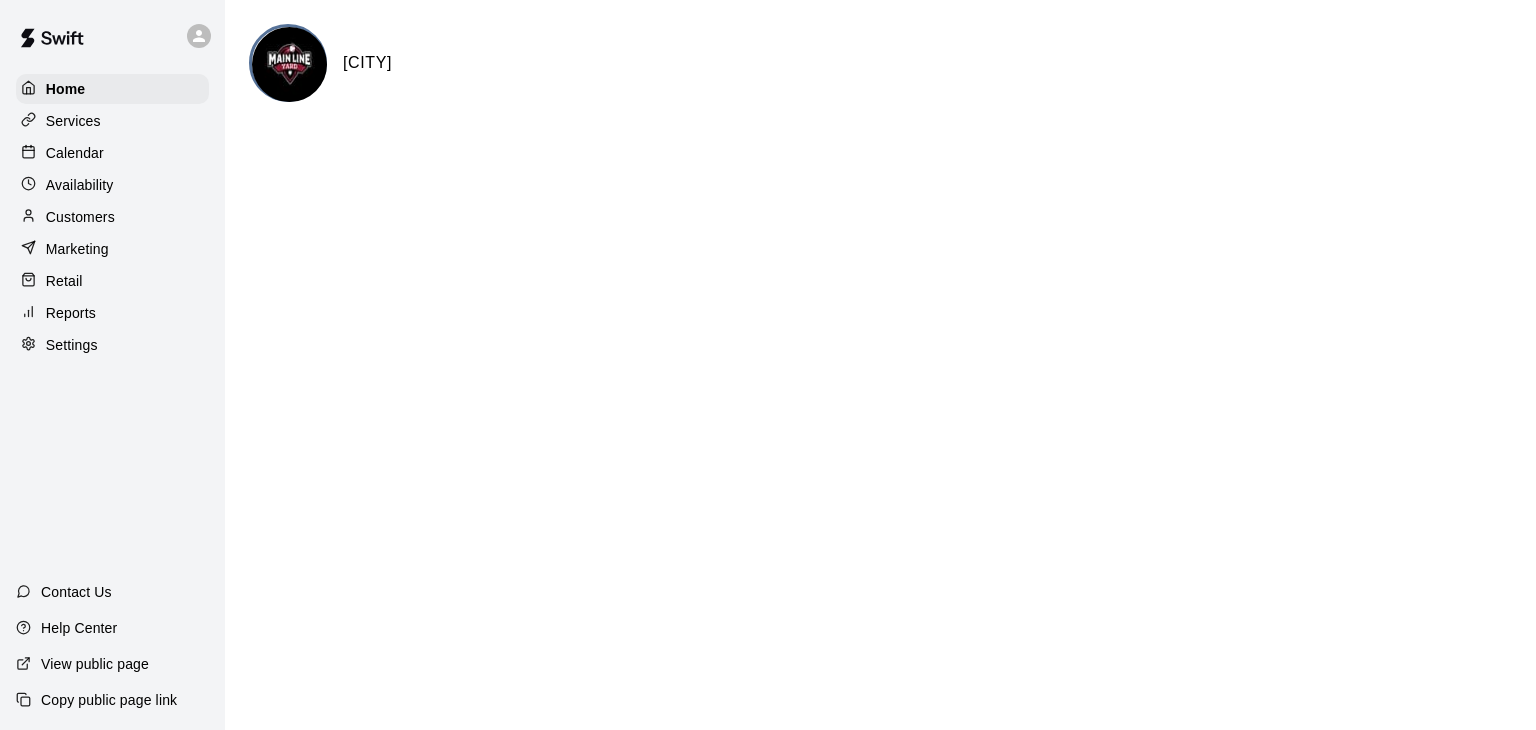 click on "Calendar" at bounding box center [75, 153] 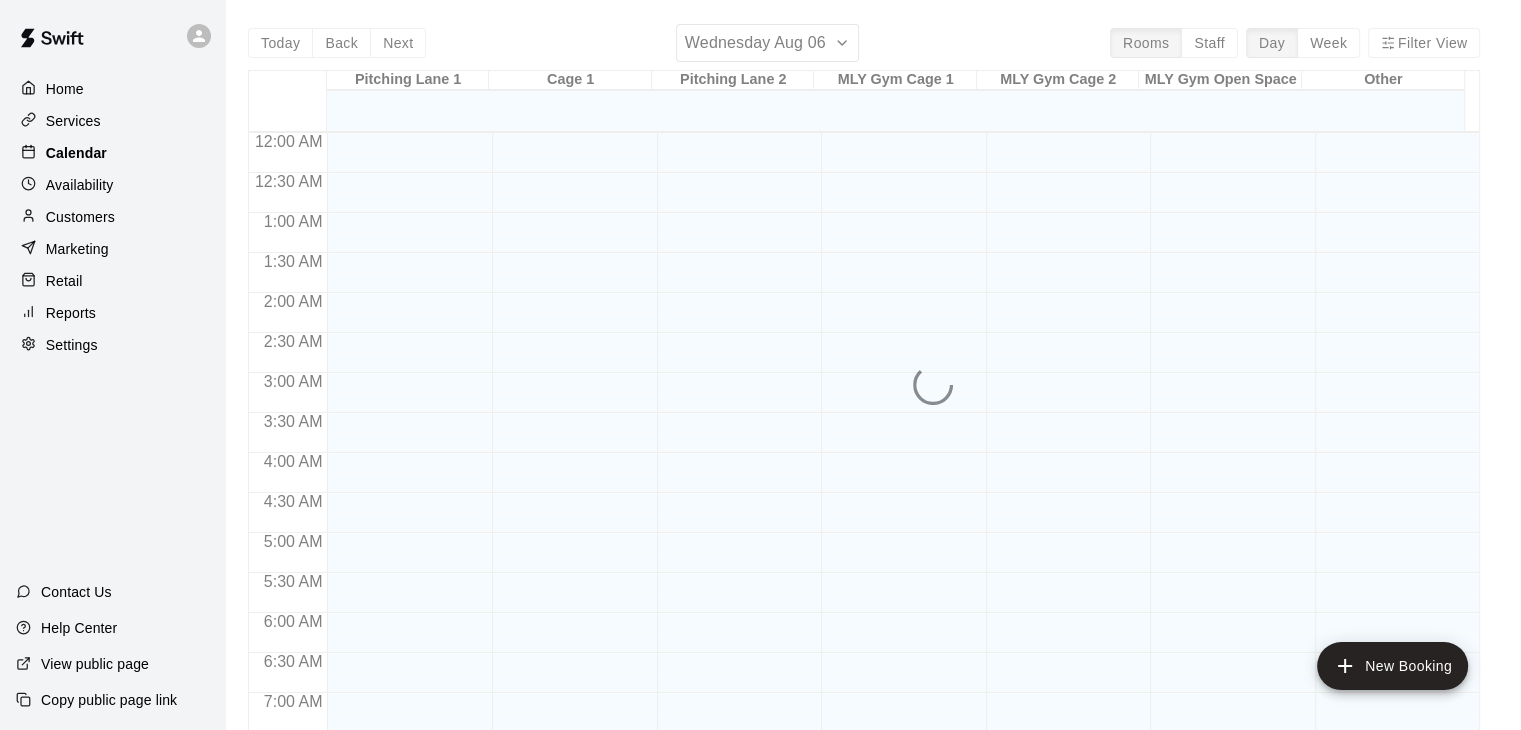 scroll, scrollTop: 1239, scrollLeft: 0, axis: vertical 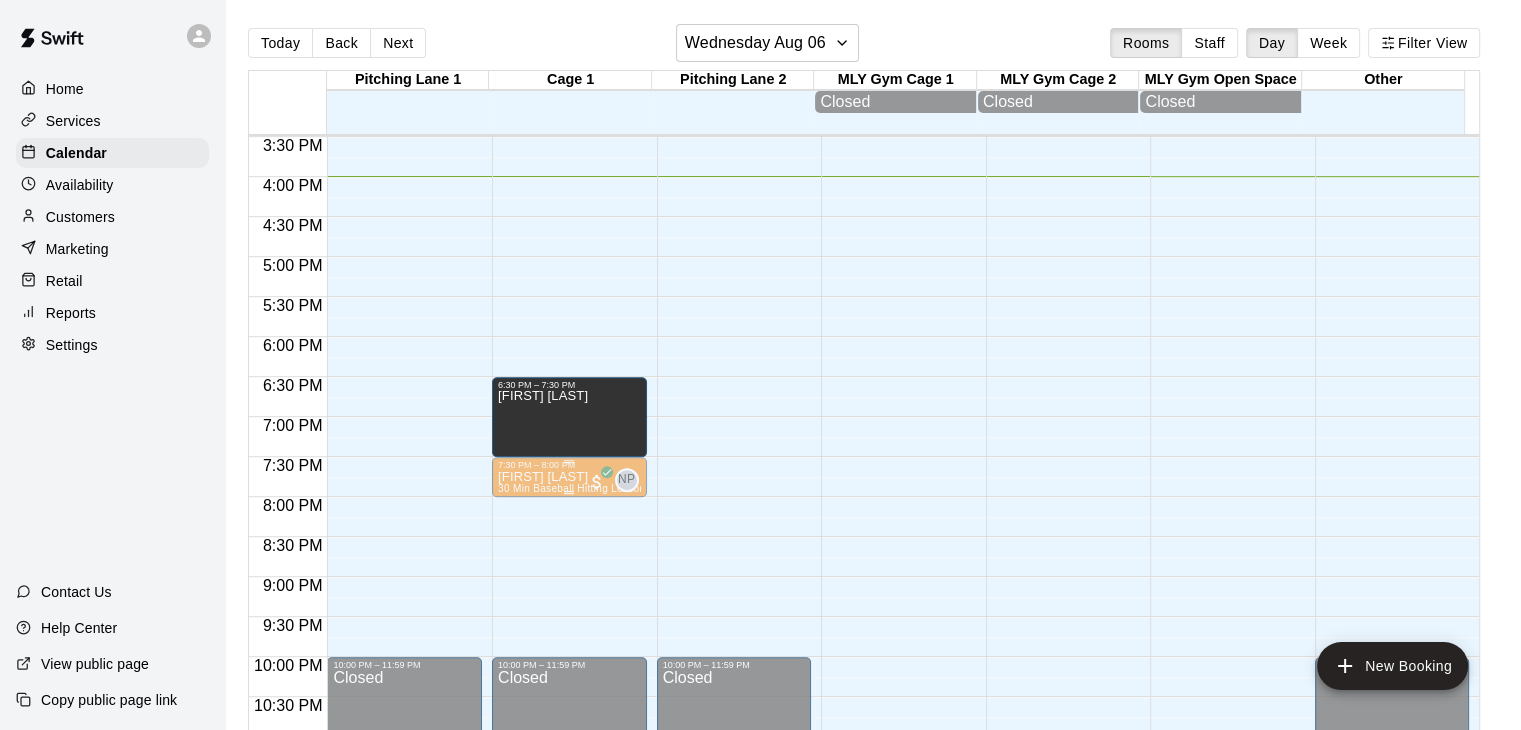 drag, startPoint x: 568, startPoint y: 421, endPoint x: 568, endPoint y: 465, distance: 44 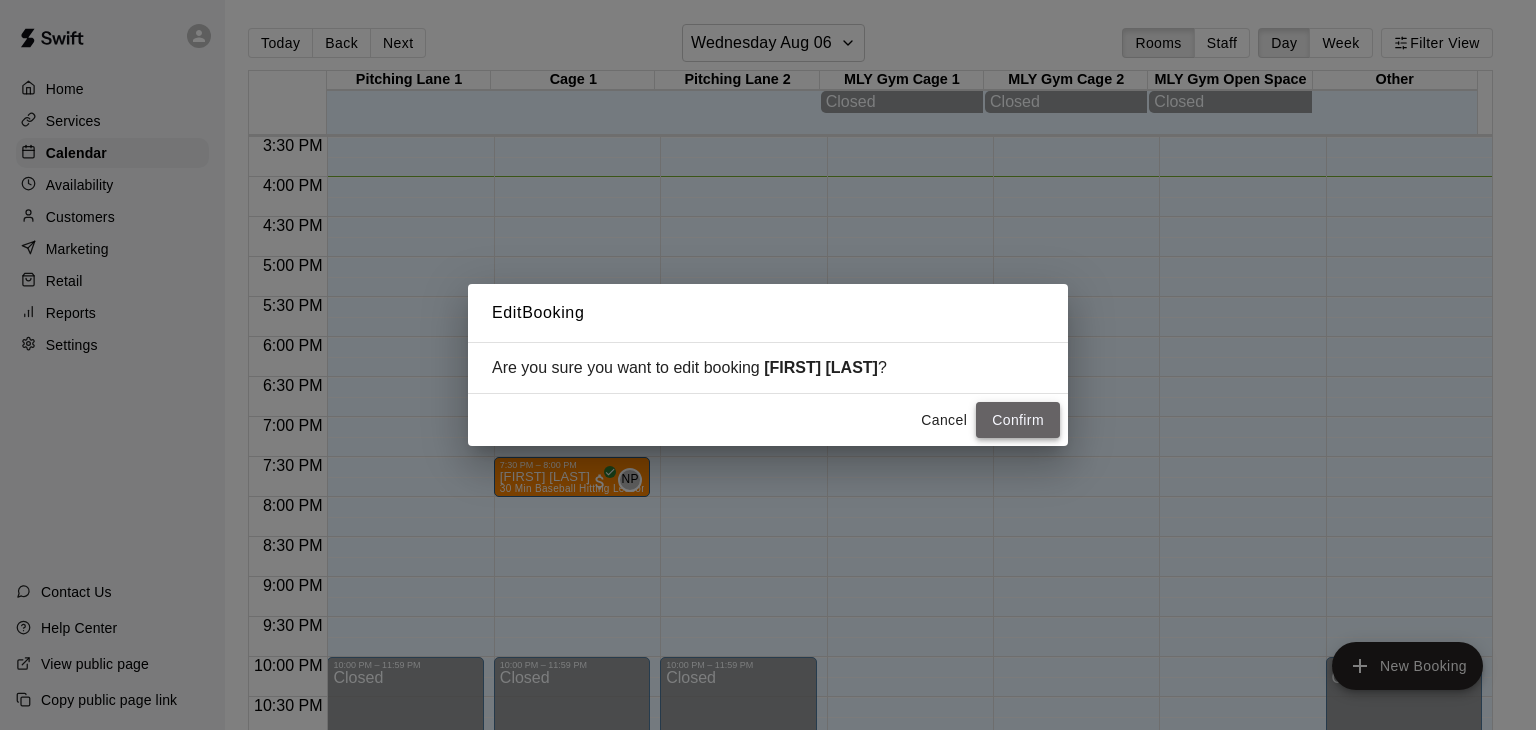 click on "Confirm" at bounding box center (1018, 420) 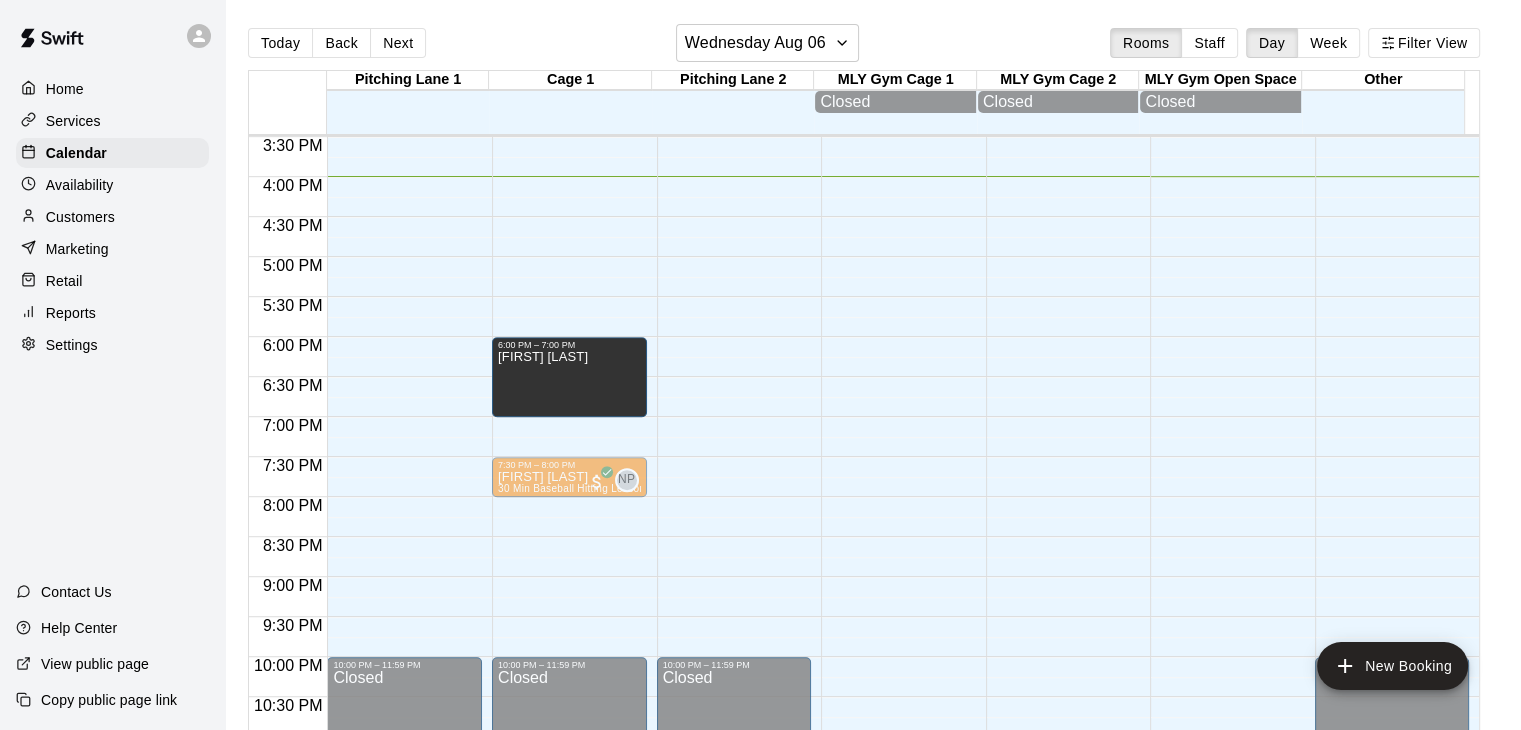 drag, startPoint x: 567, startPoint y: 385, endPoint x: 567, endPoint y: 350, distance: 35 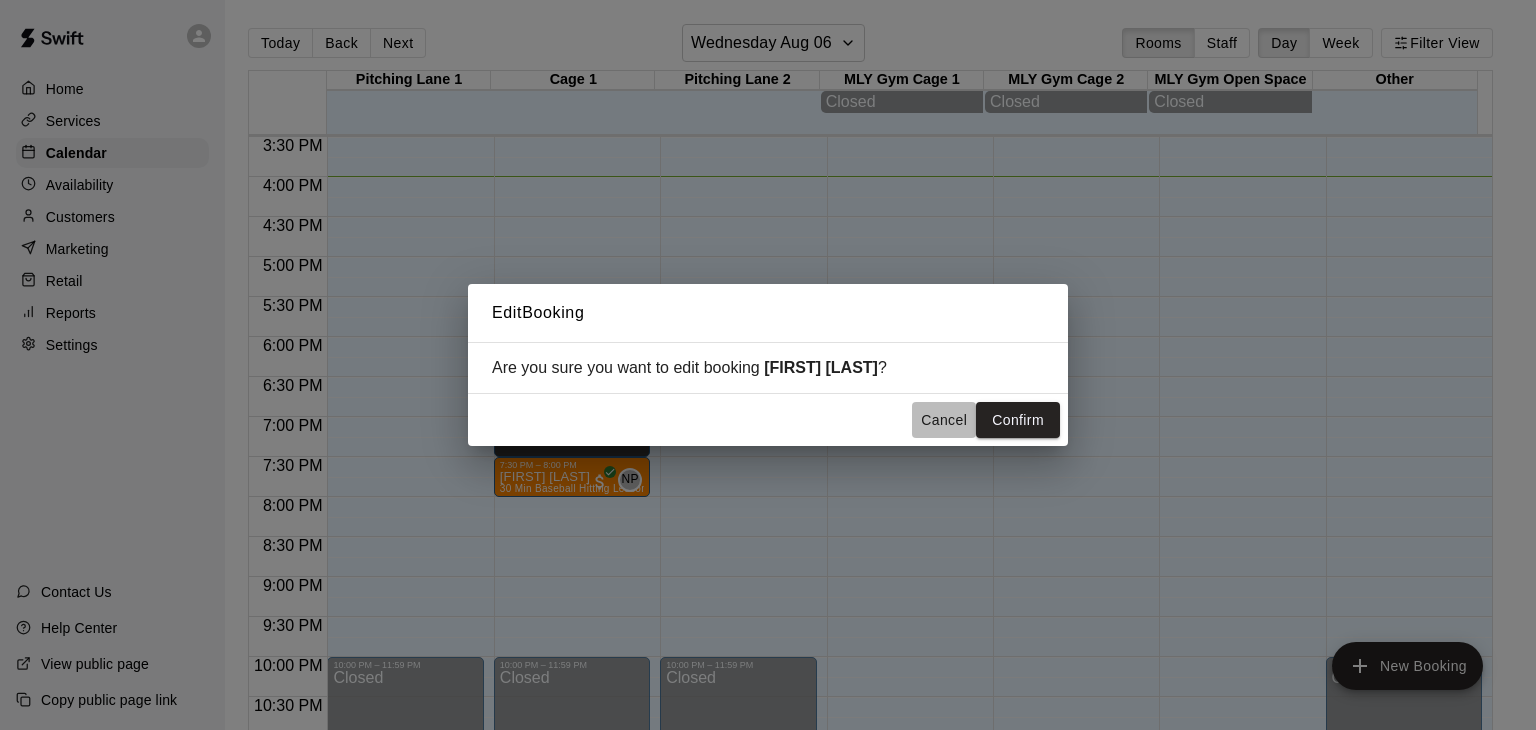 click on "Cancel" at bounding box center (944, 420) 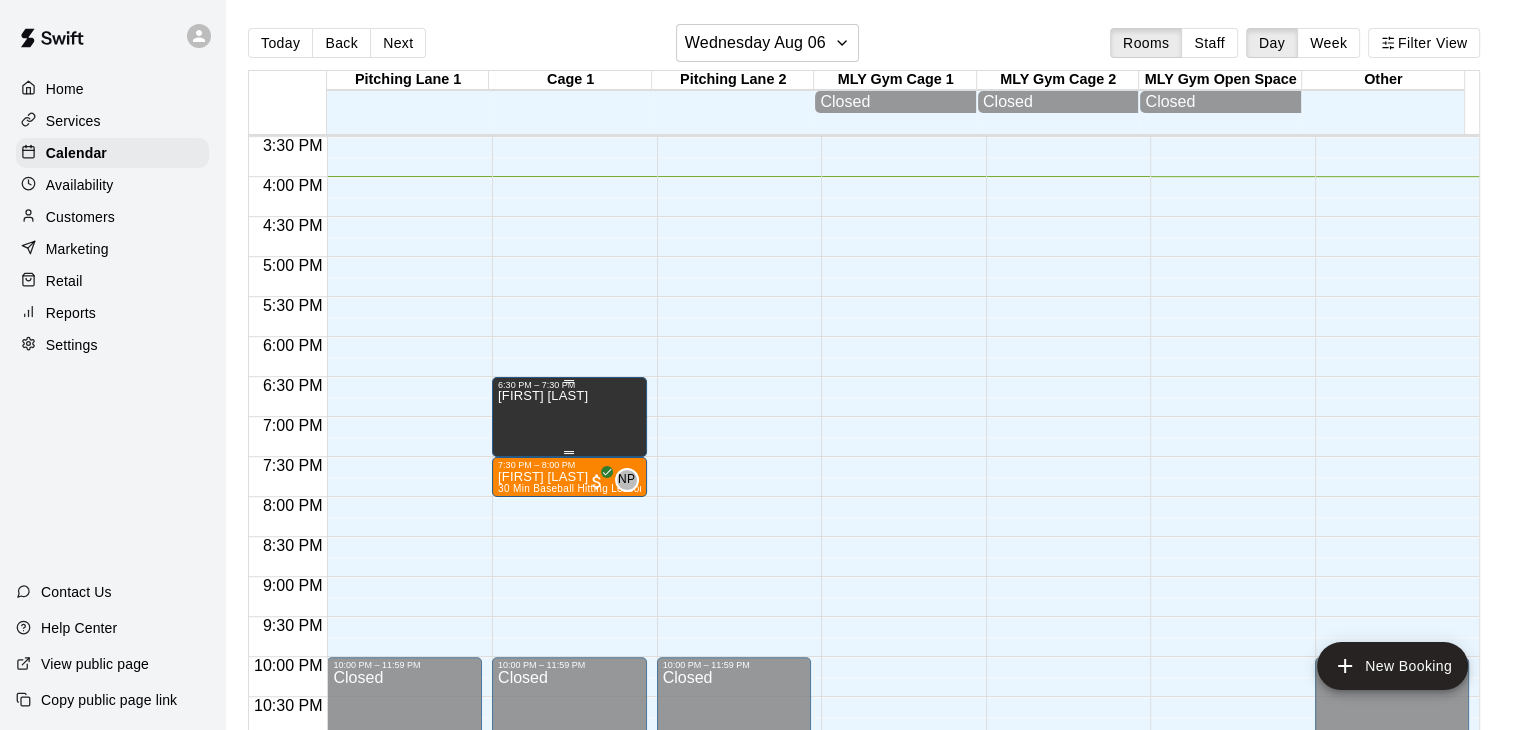 click on "[FIRST] [LAST]" at bounding box center [569, 755] 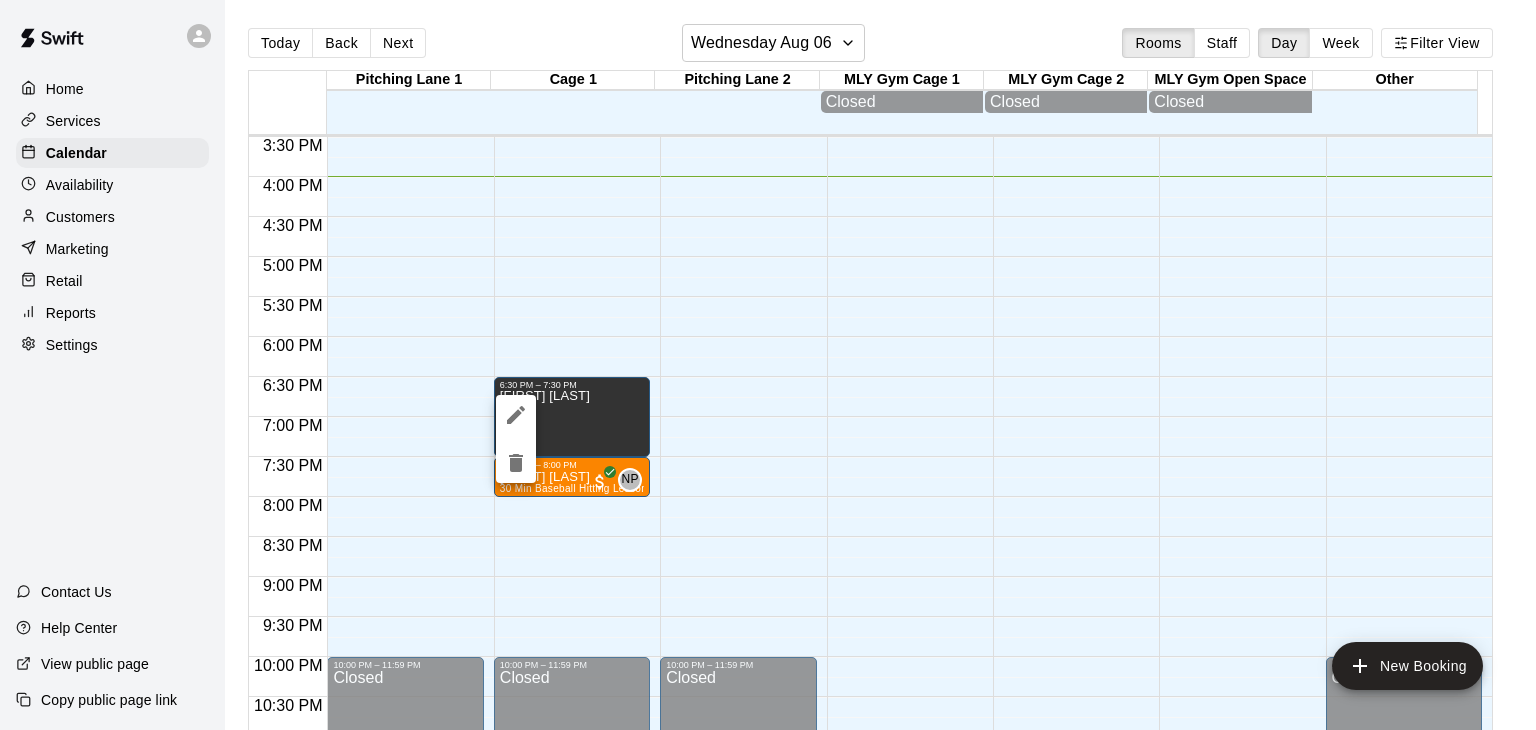 click 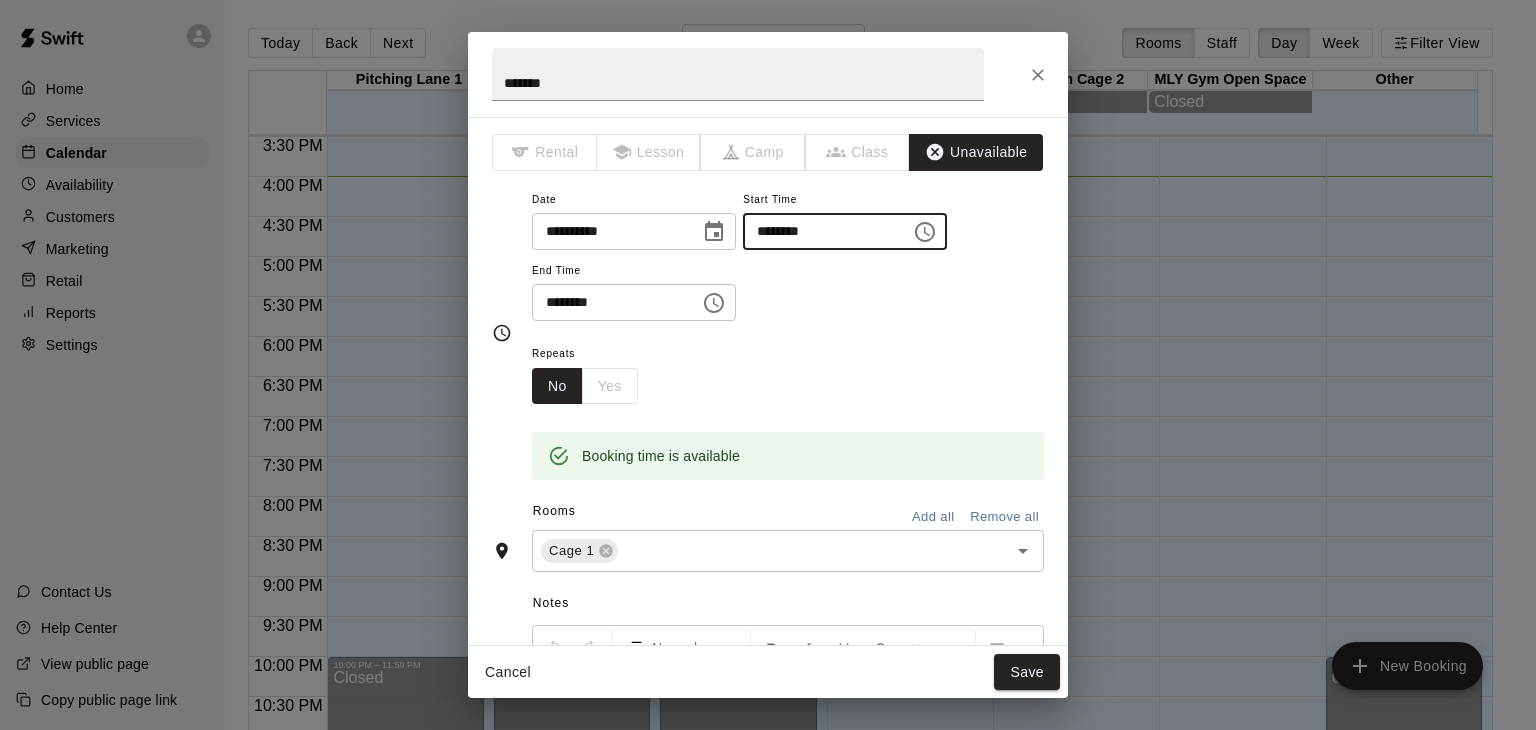 click on "********" at bounding box center (820, 231) 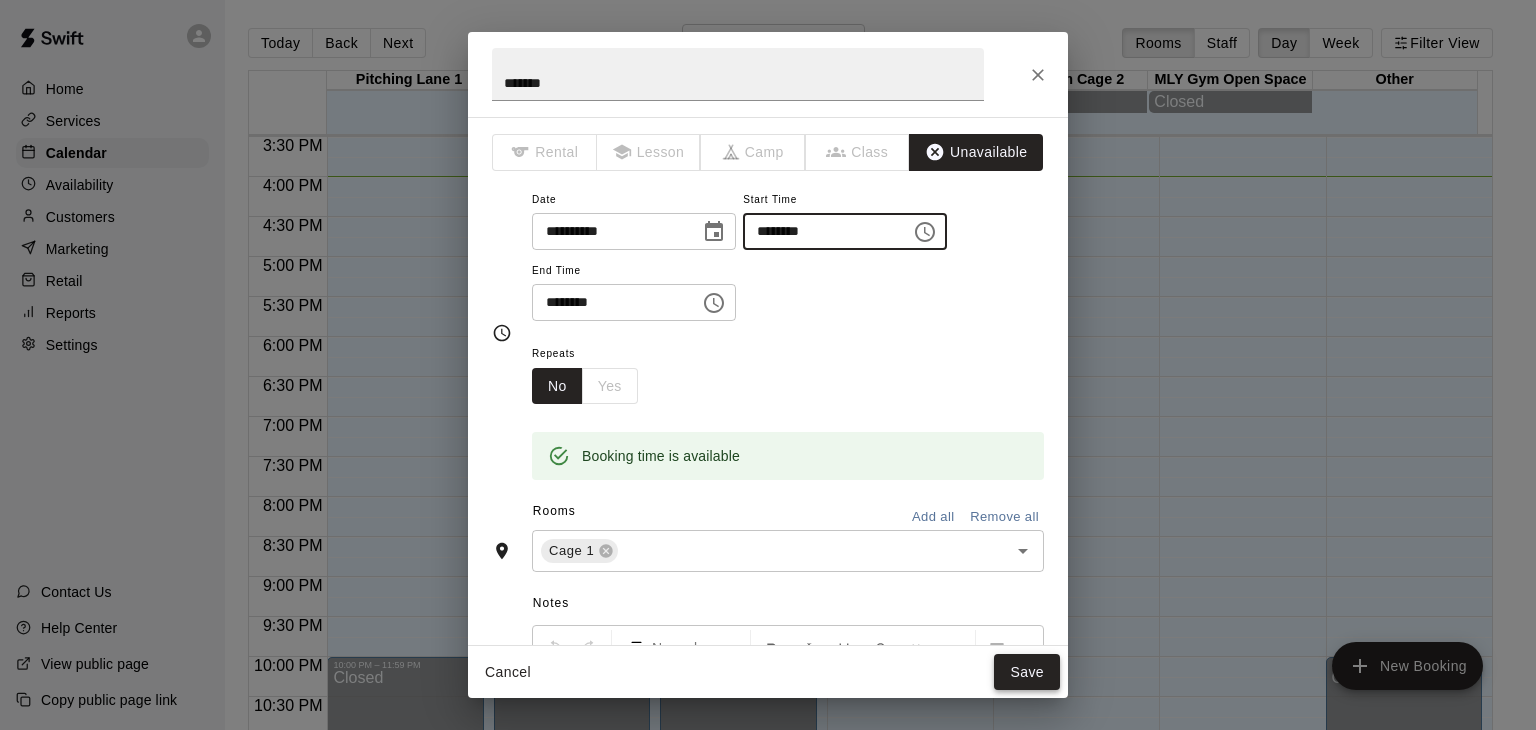 type on "********" 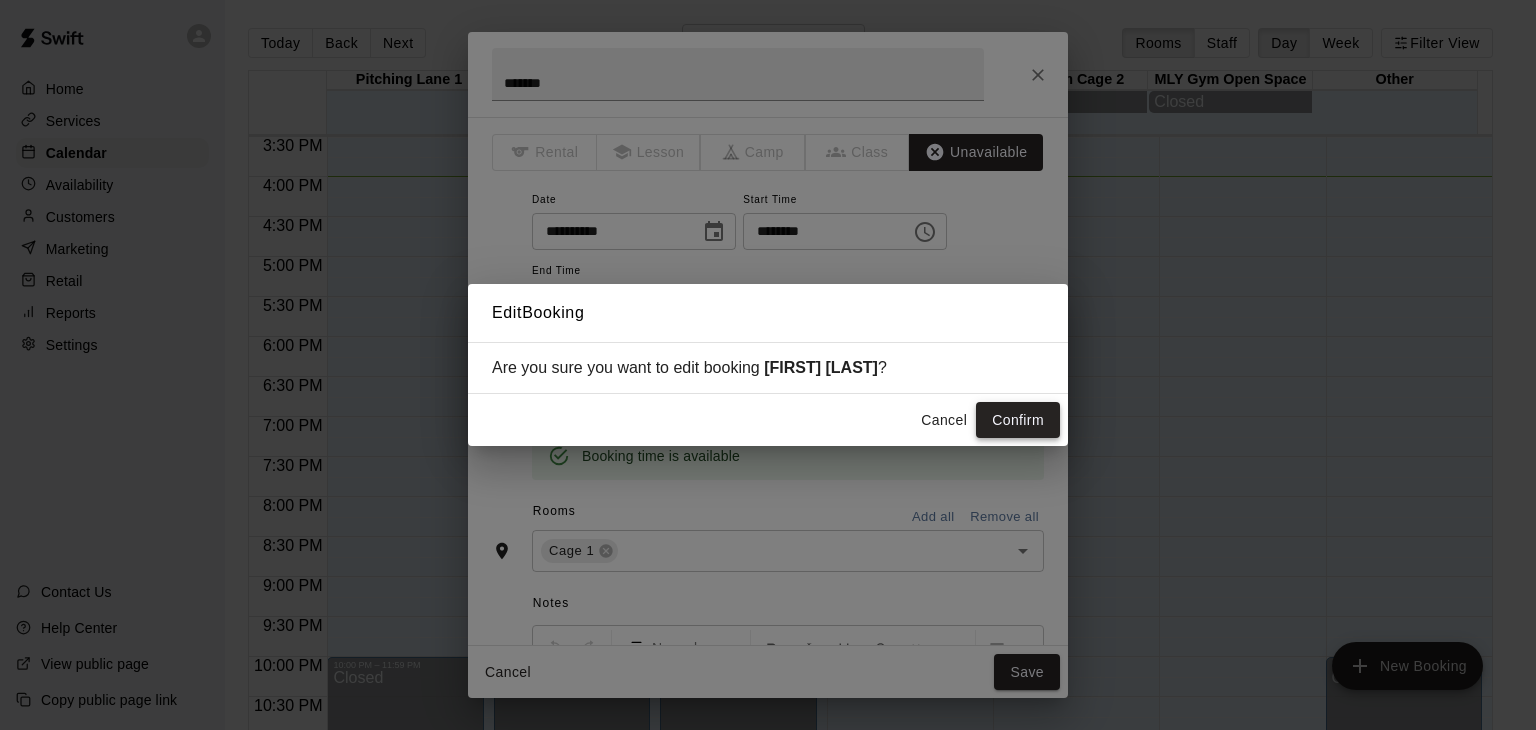 click on "Confirm" at bounding box center (1018, 420) 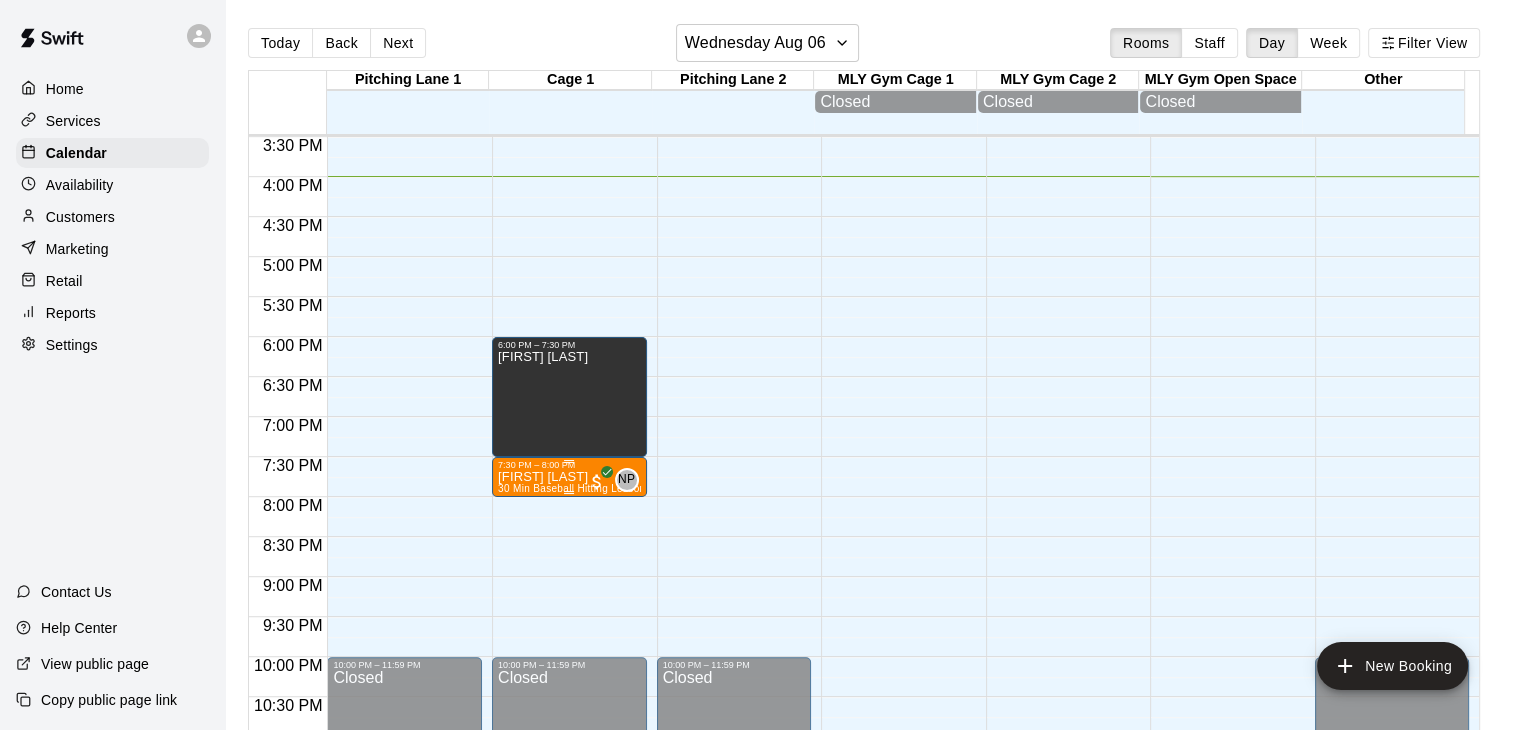 click on "[FIRST] [LAST]" at bounding box center (569, 477) 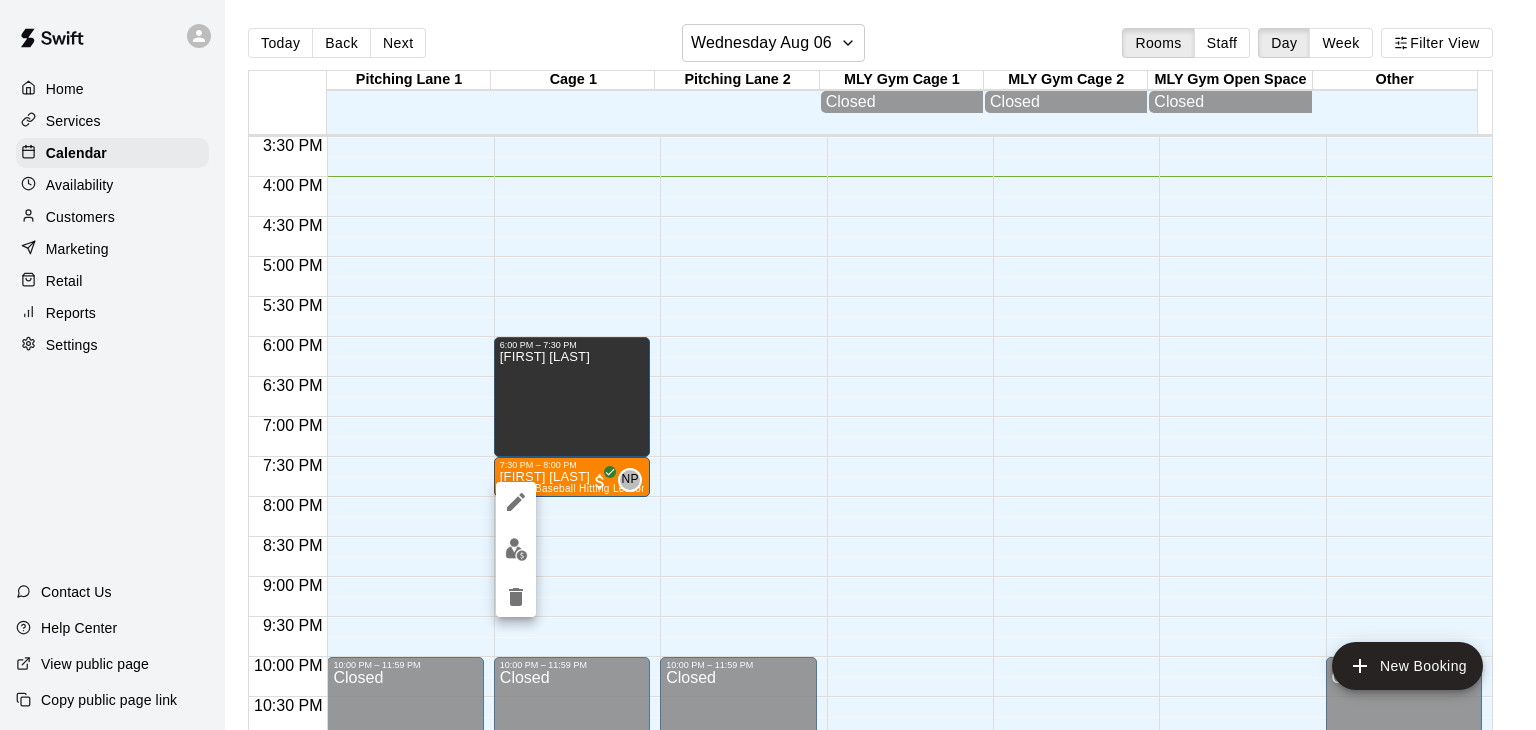 click 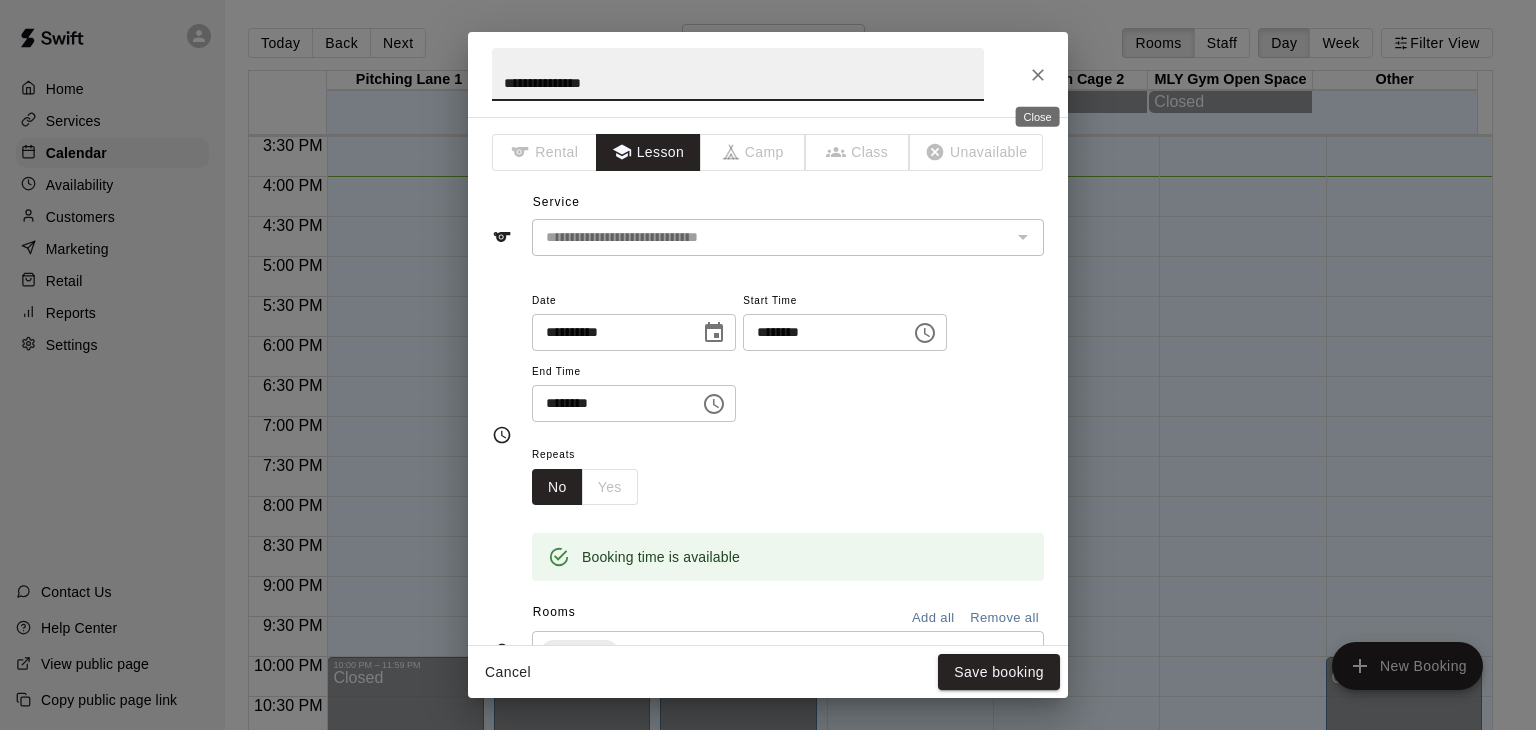 click at bounding box center [1038, 75] 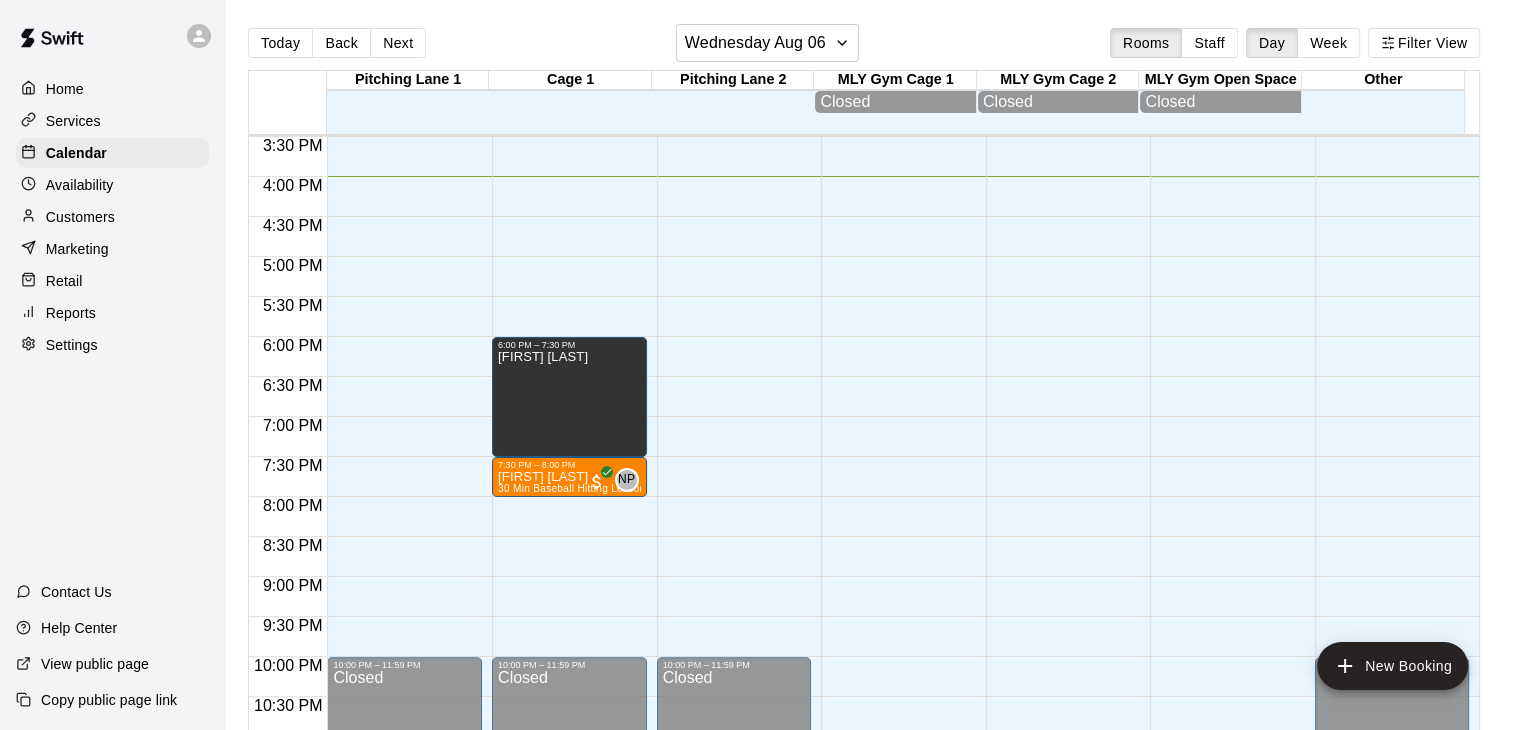click on "Customers" at bounding box center [112, 217] 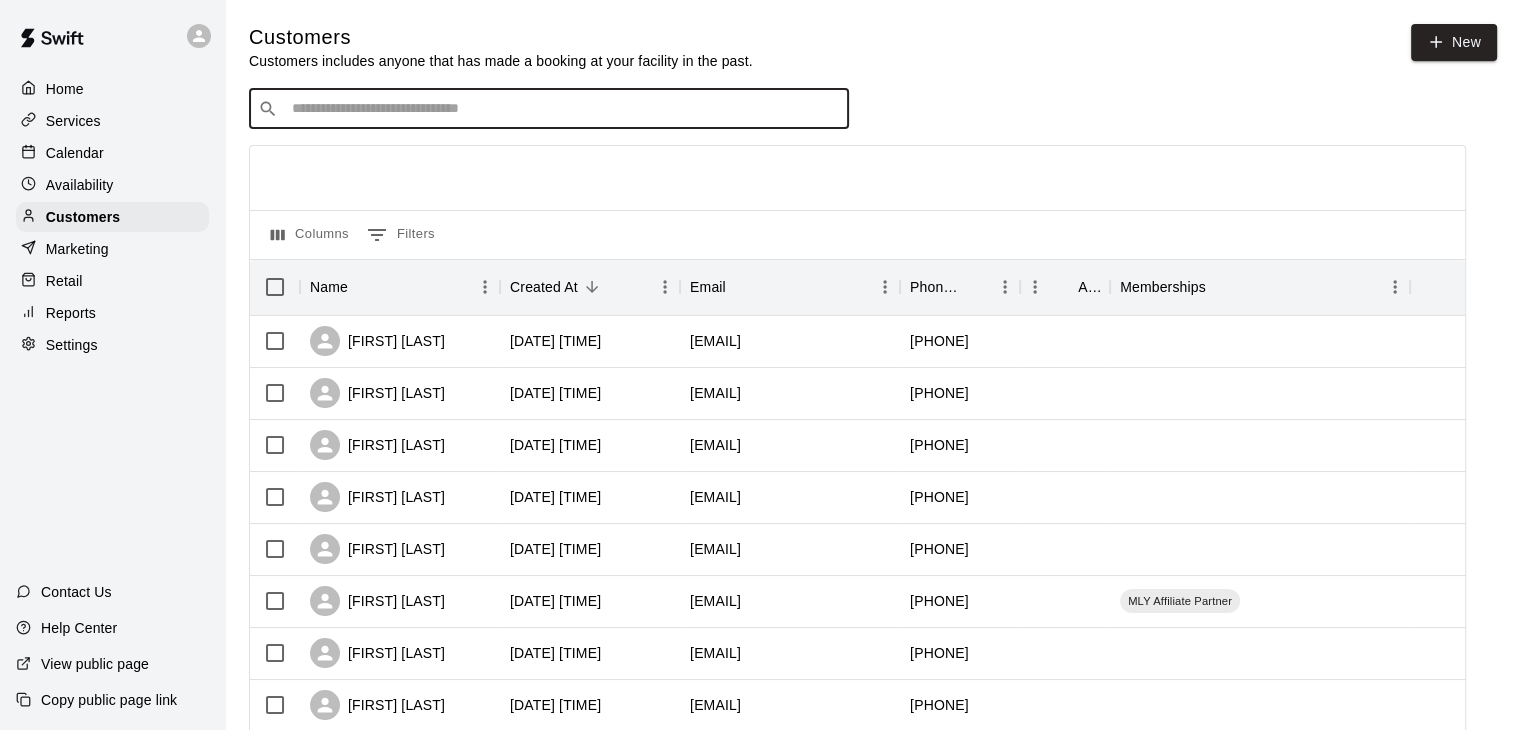 click at bounding box center (563, 109) 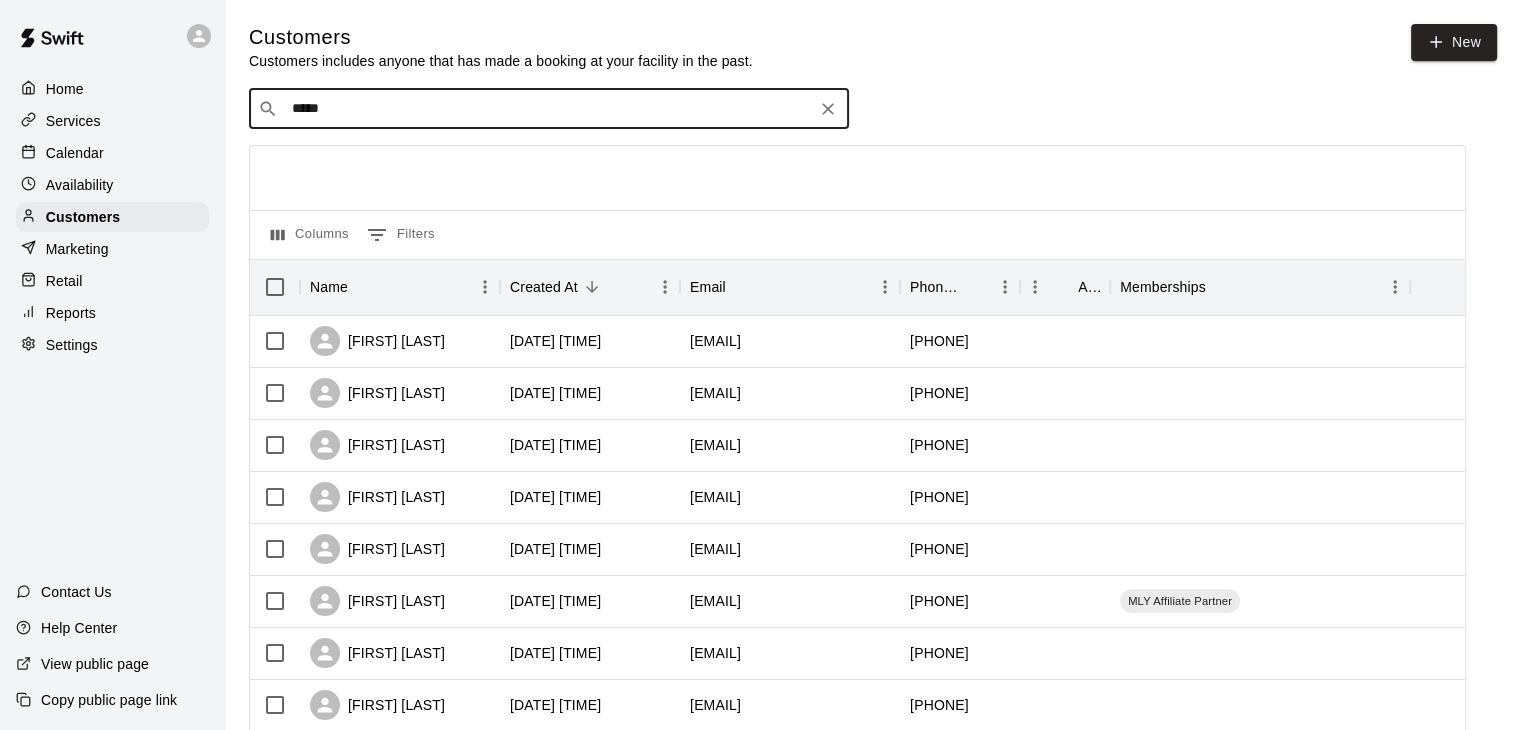 type on "****" 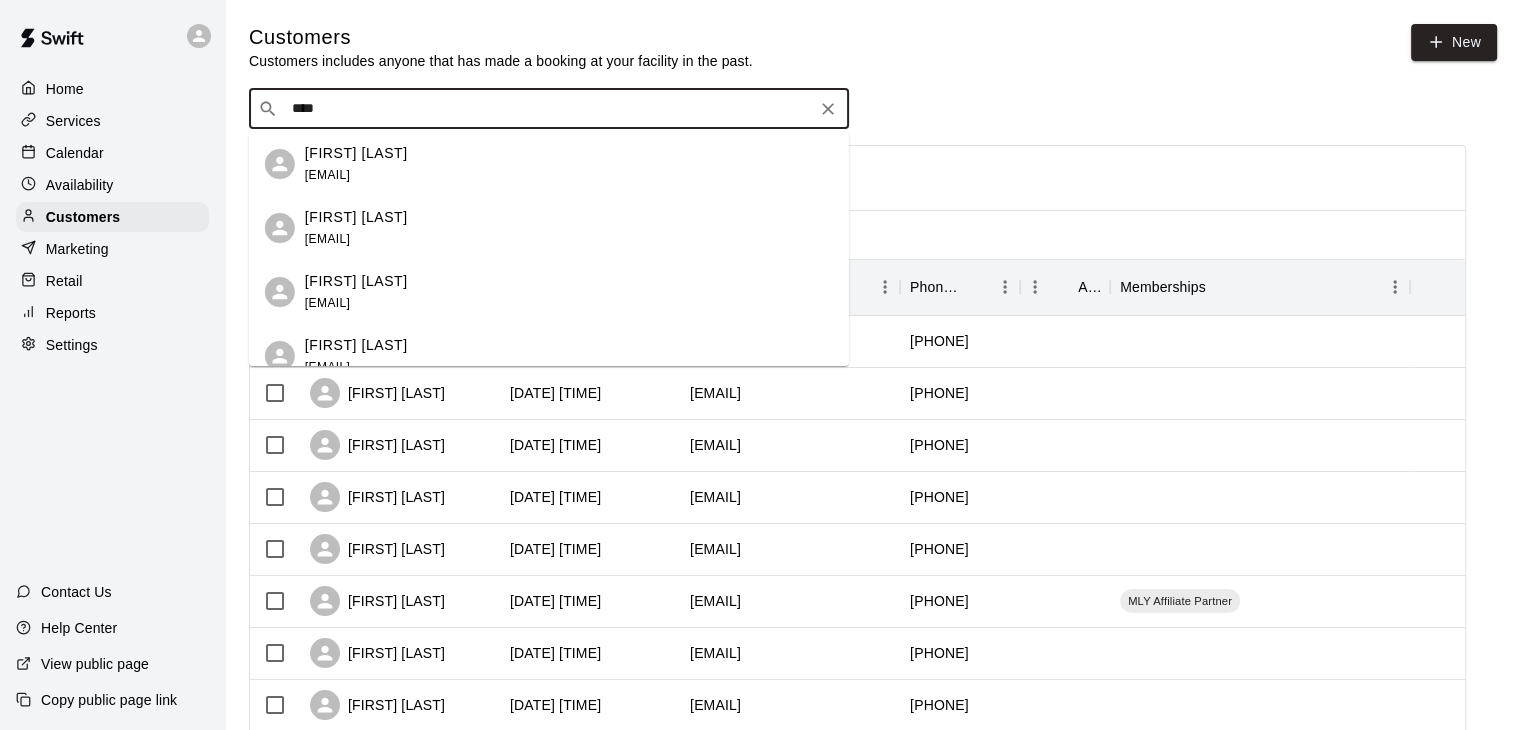 click on "[FIRST] [LAST]" at bounding box center [356, 153] 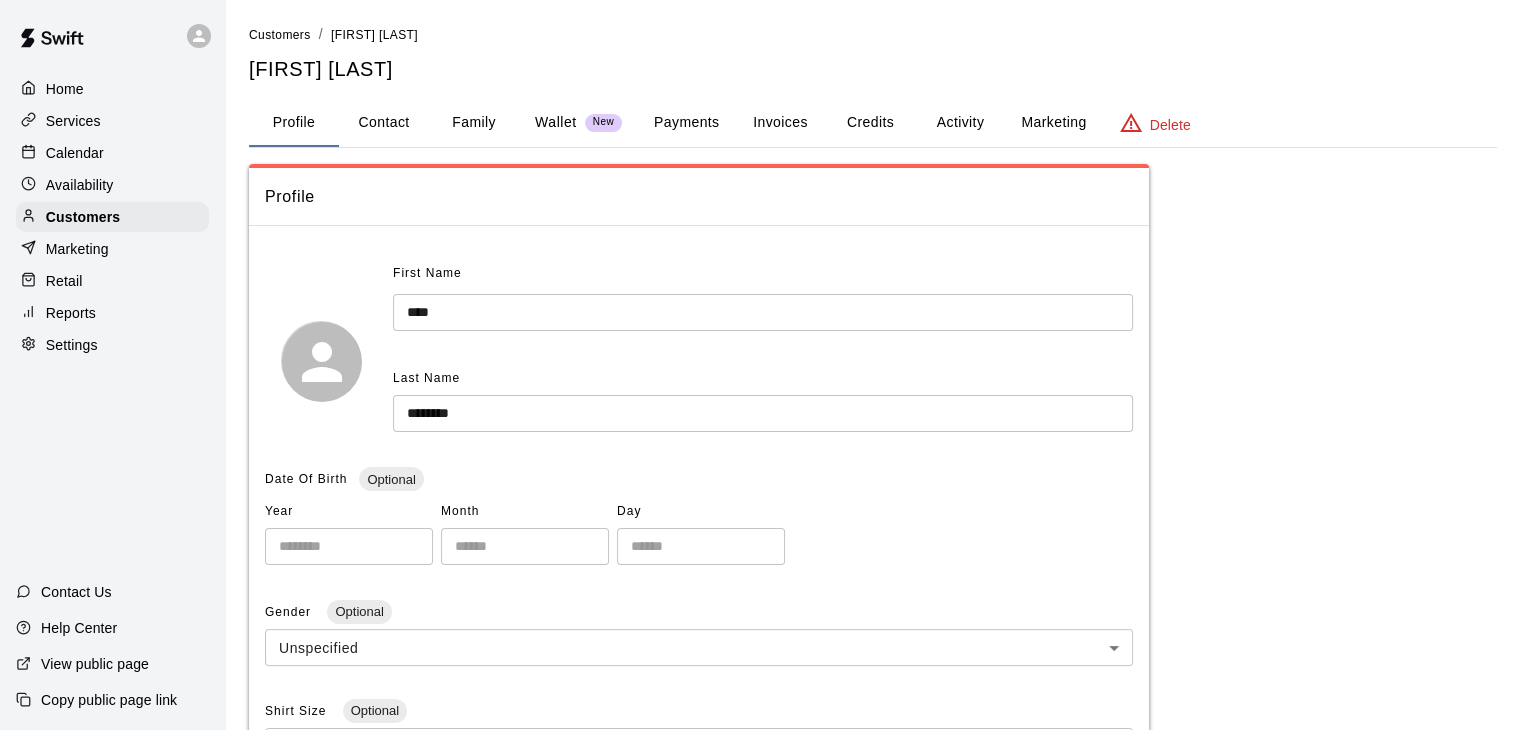 click on "Payments" at bounding box center [686, 123] 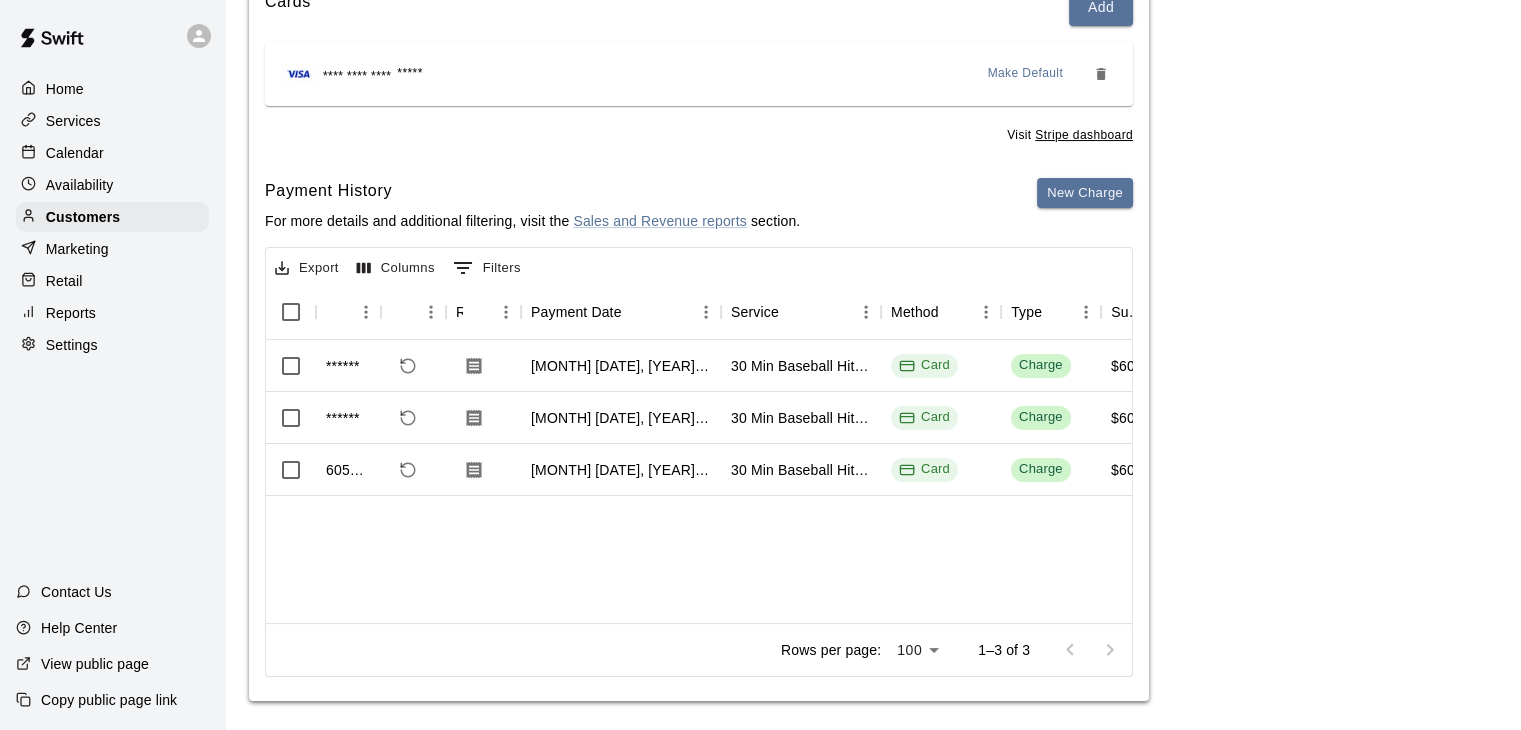 scroll, scrollTop: 280, scrollLeft: 0, axis: vertical 